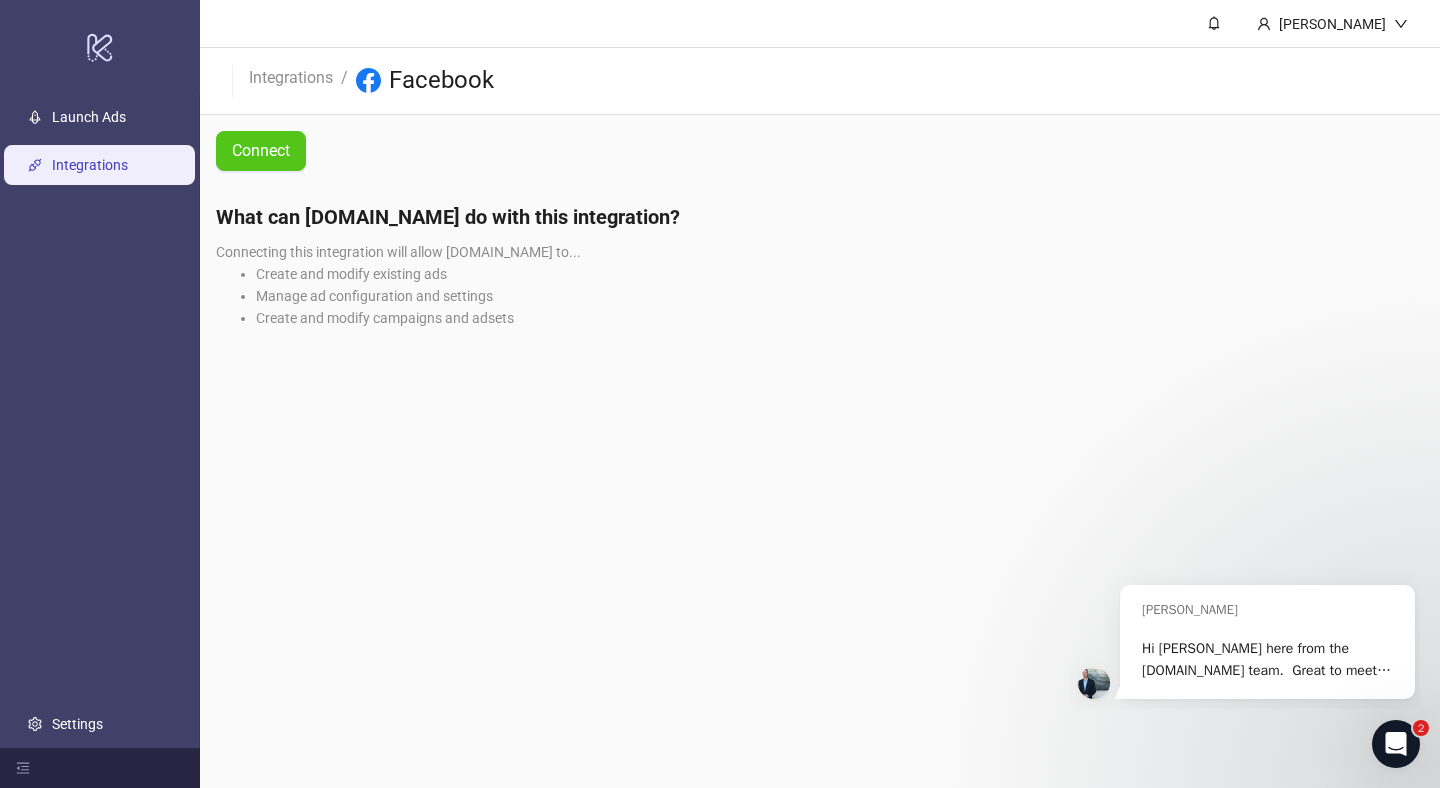 scroll, scrollTop: 0, scrollLeft: 0, axis: both 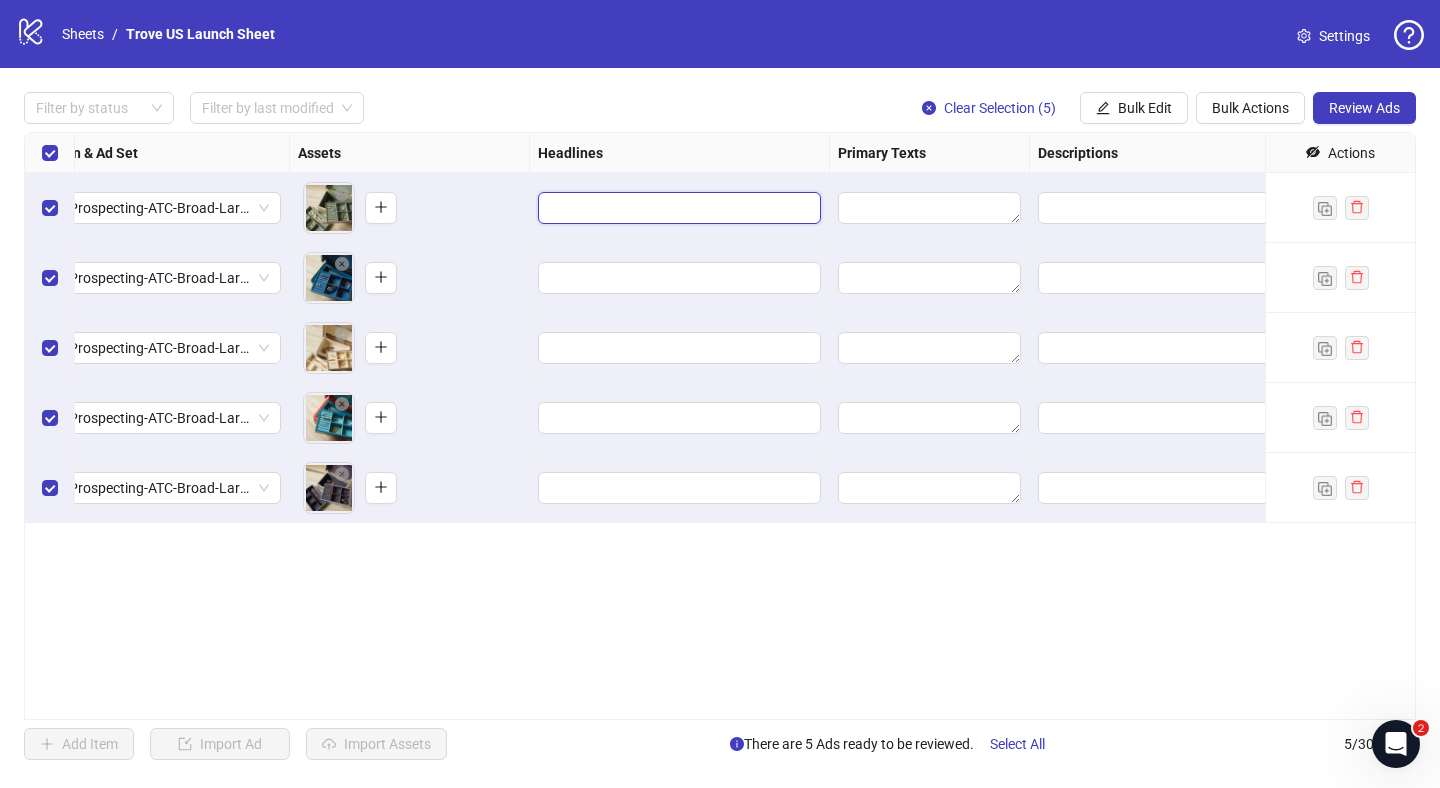 click at bounding box center (677, 208) 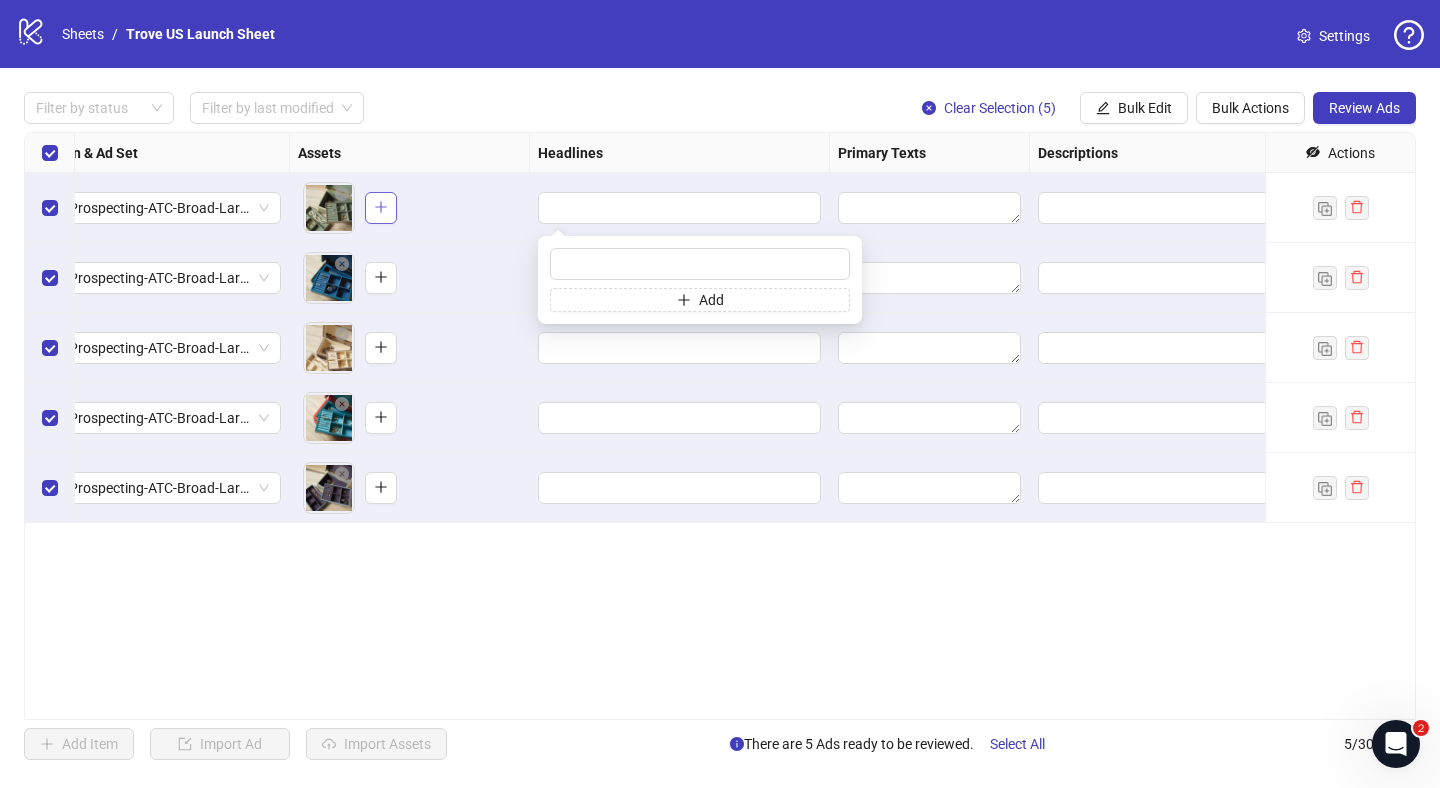 click 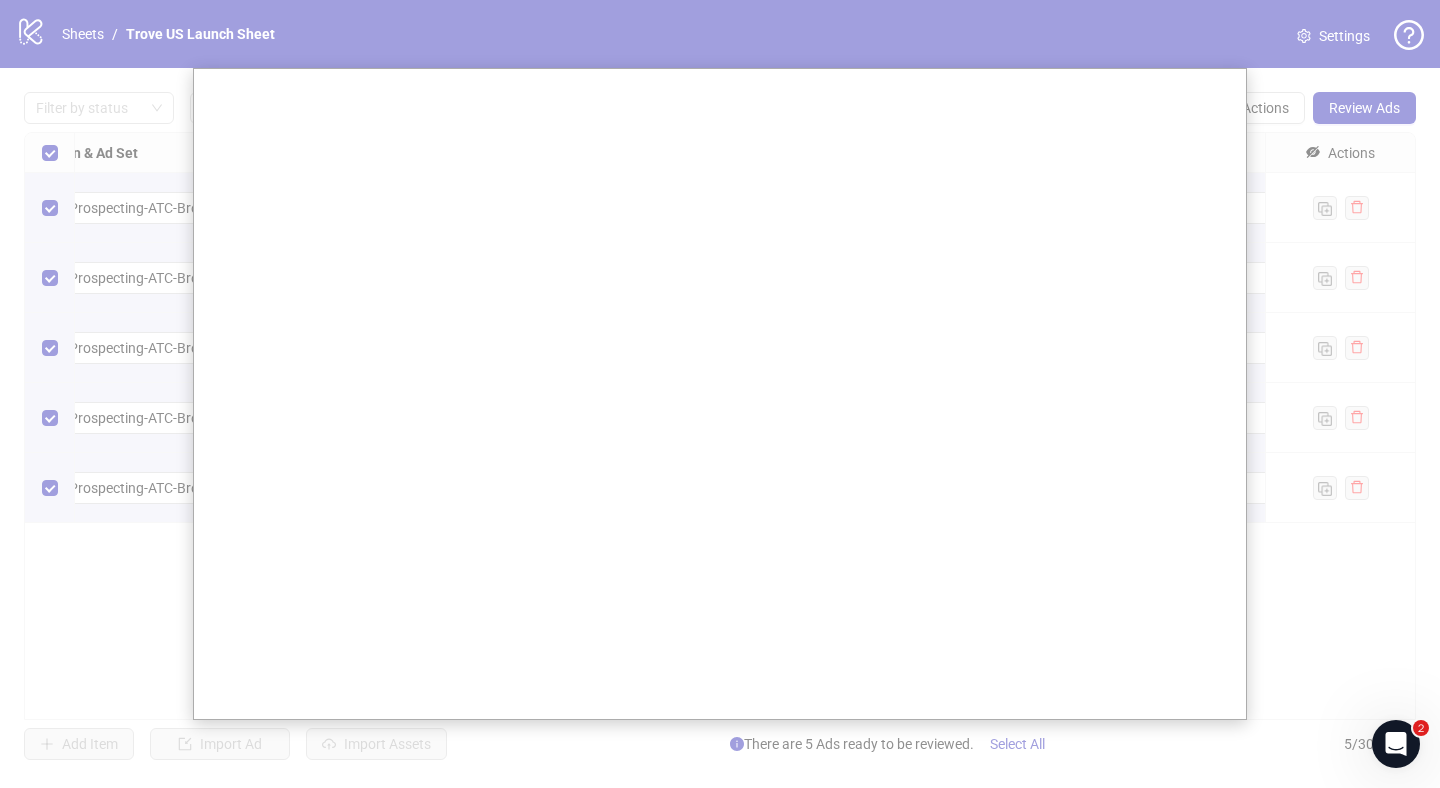 click at bounding box center (720, 394) 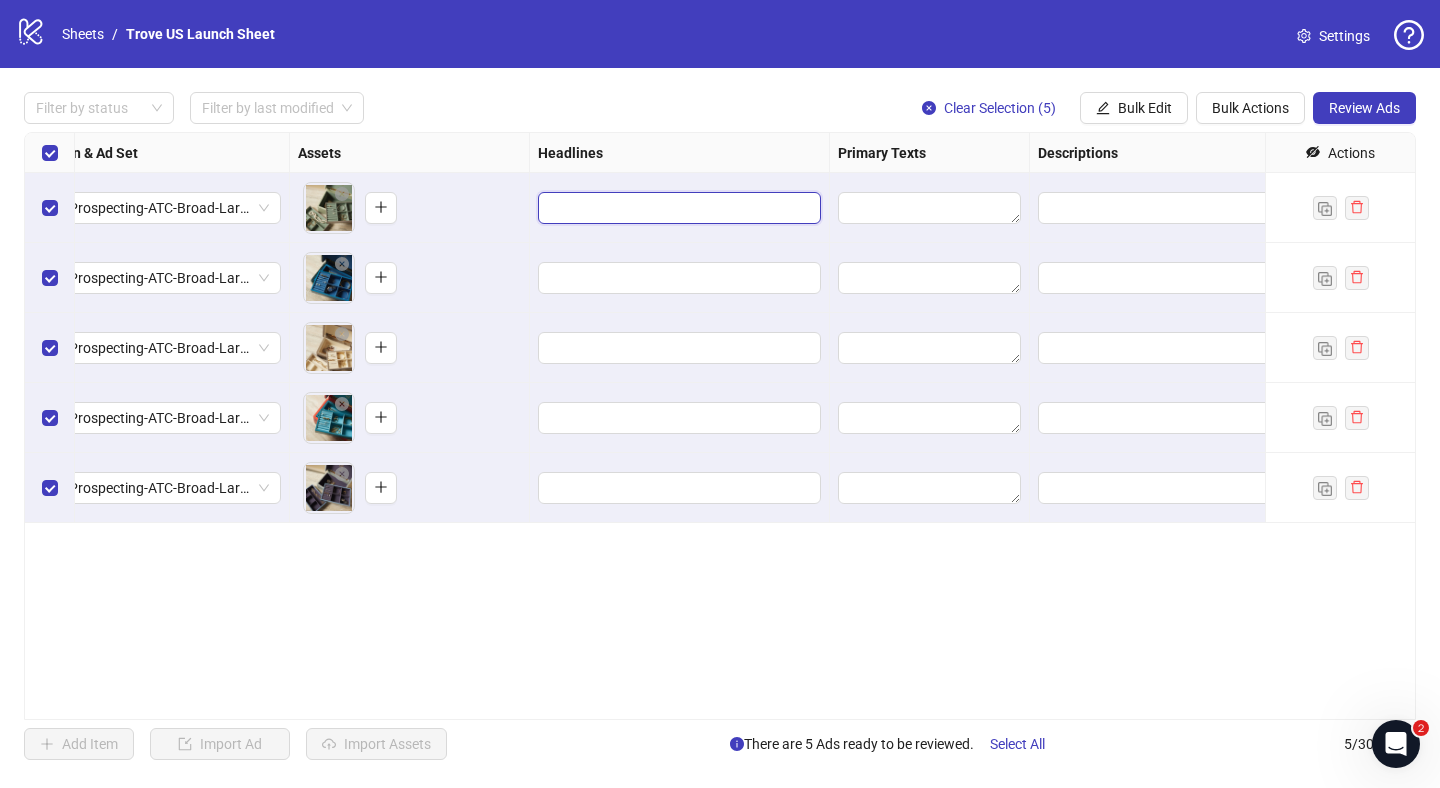 click at bounding box center [677, 208] 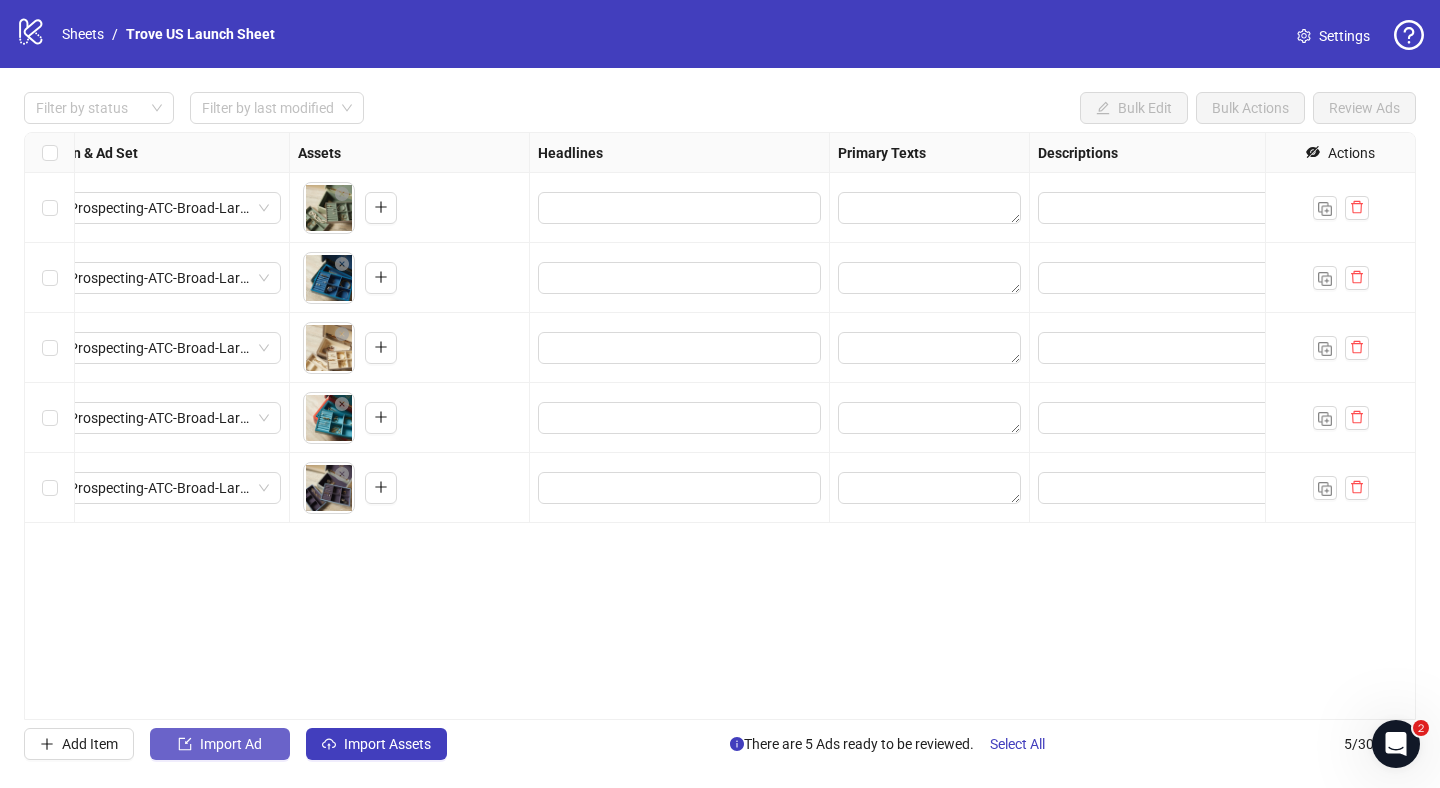 click on "Import Ad" at bounding box center [231, 744] 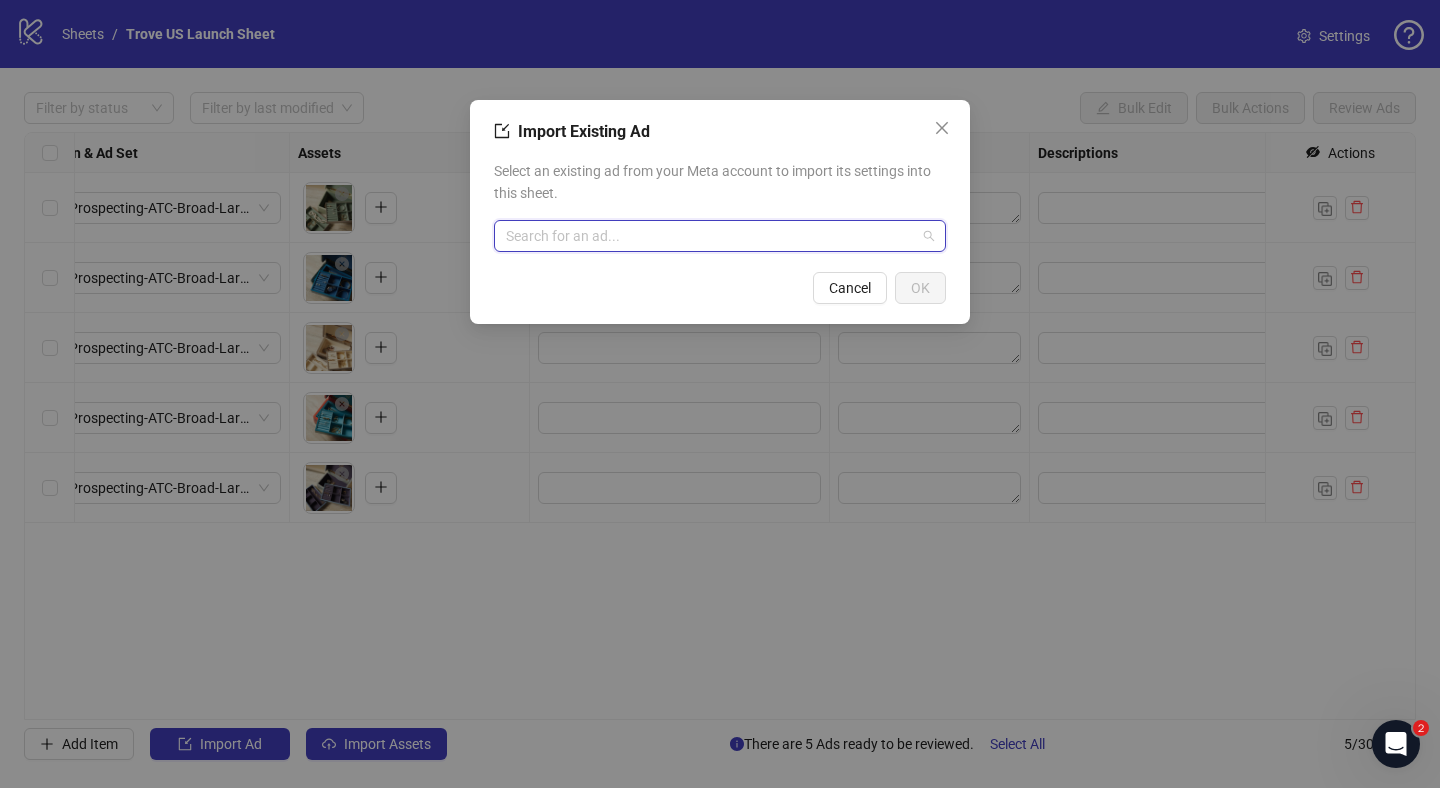 click at bounding box center [711, 236] 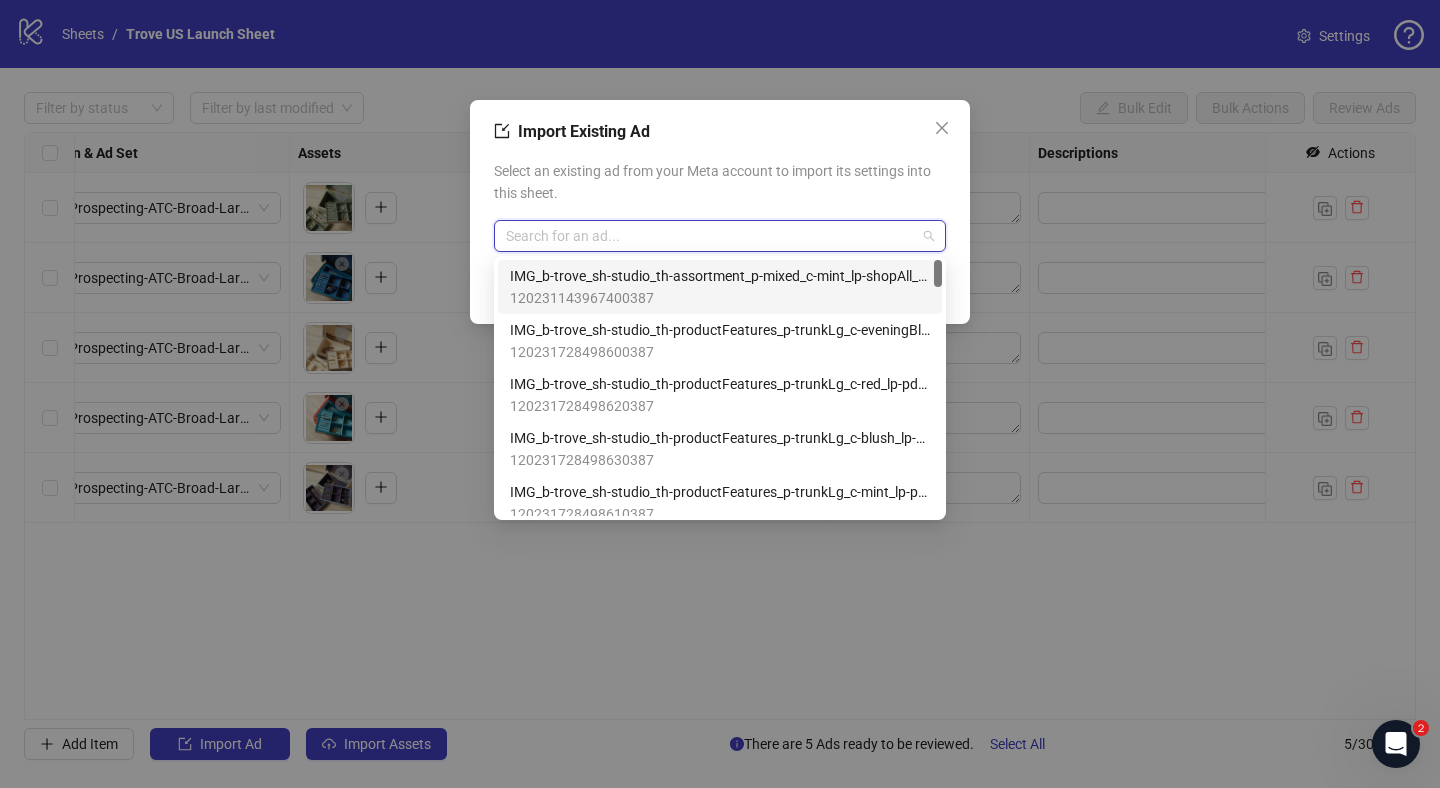 paste on "**********" 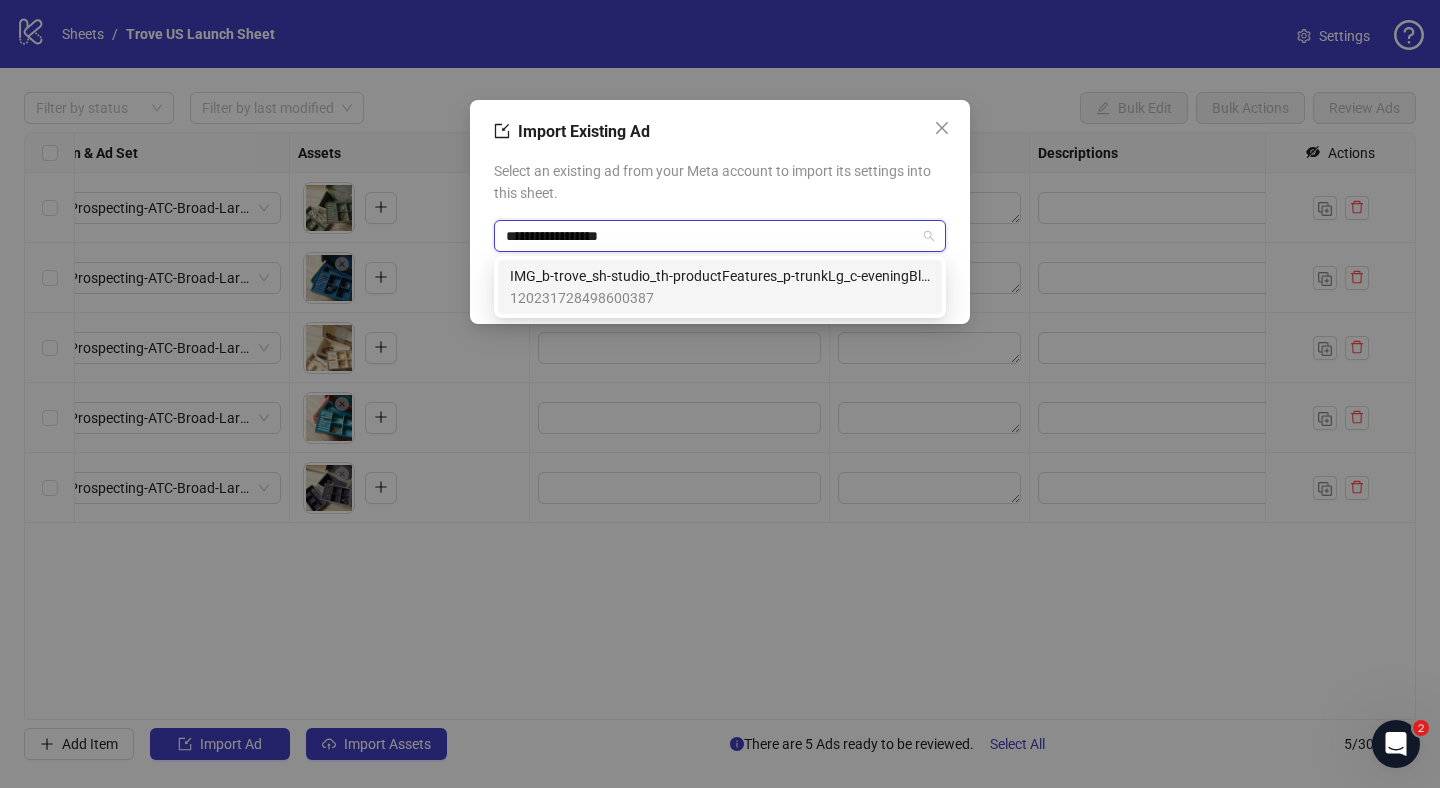 click on "120231728498600387" at bounding box center (720, 298) 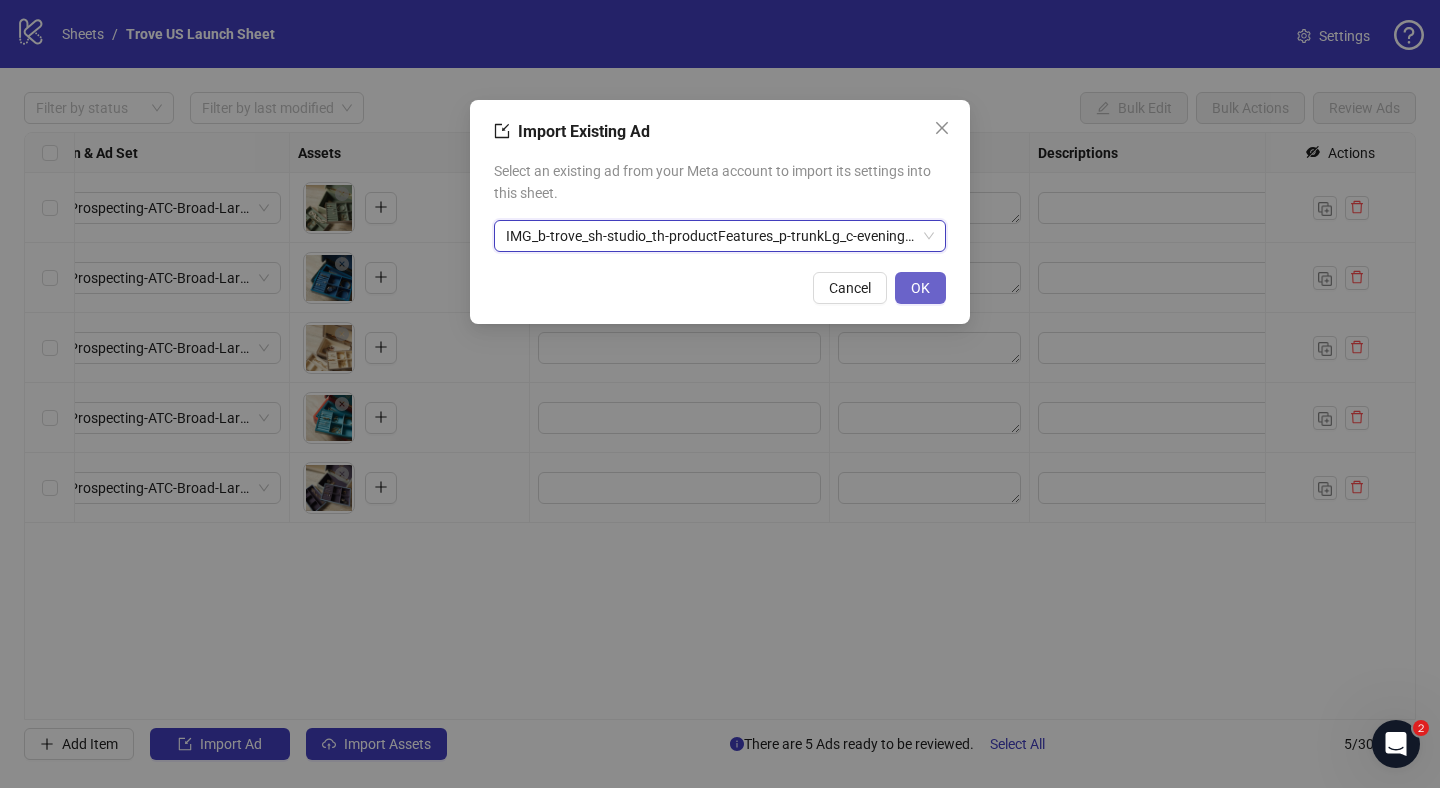 click on "OK" at bounding box center (920, 288) 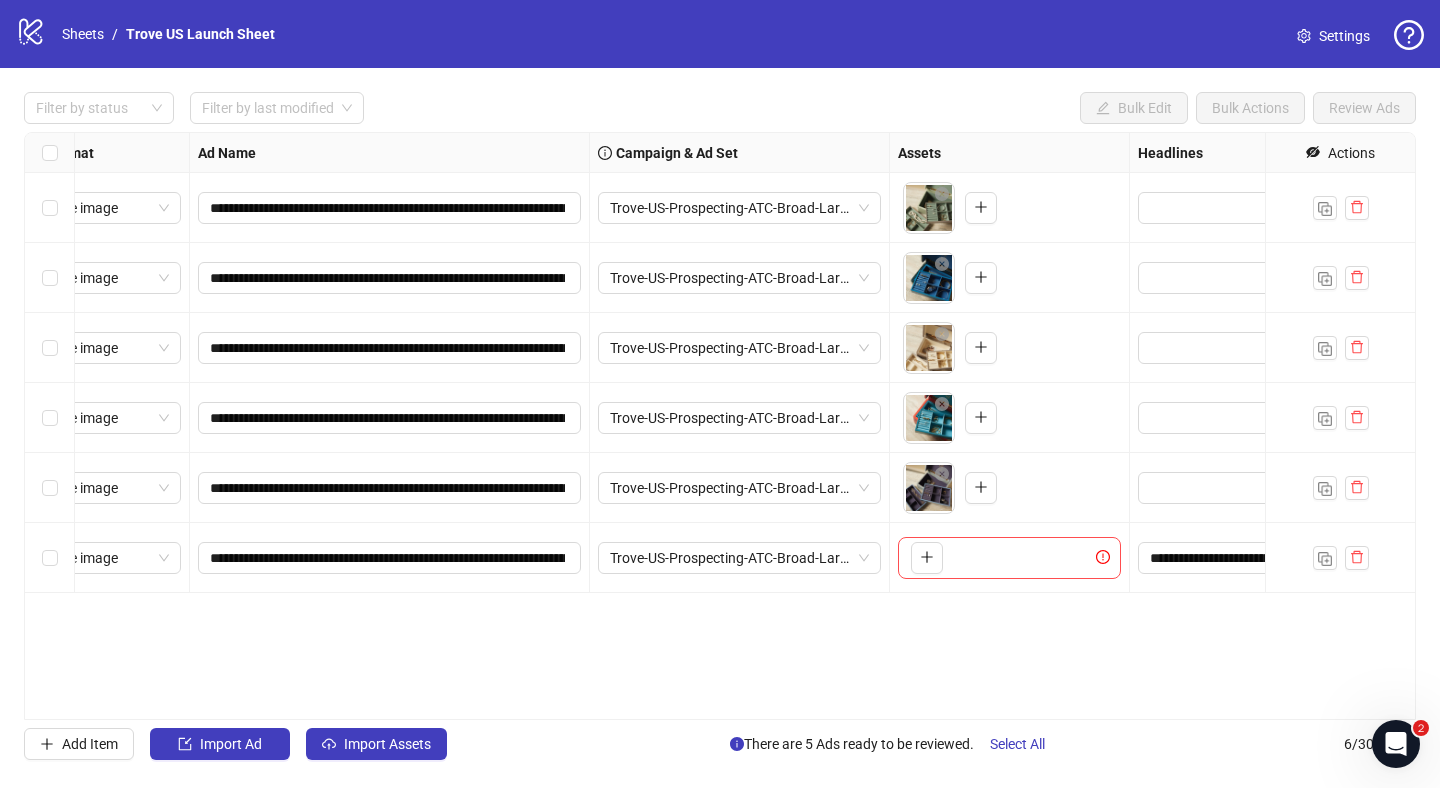 scroll, scrollTop: 0, scrollLeft: 0, axis: both 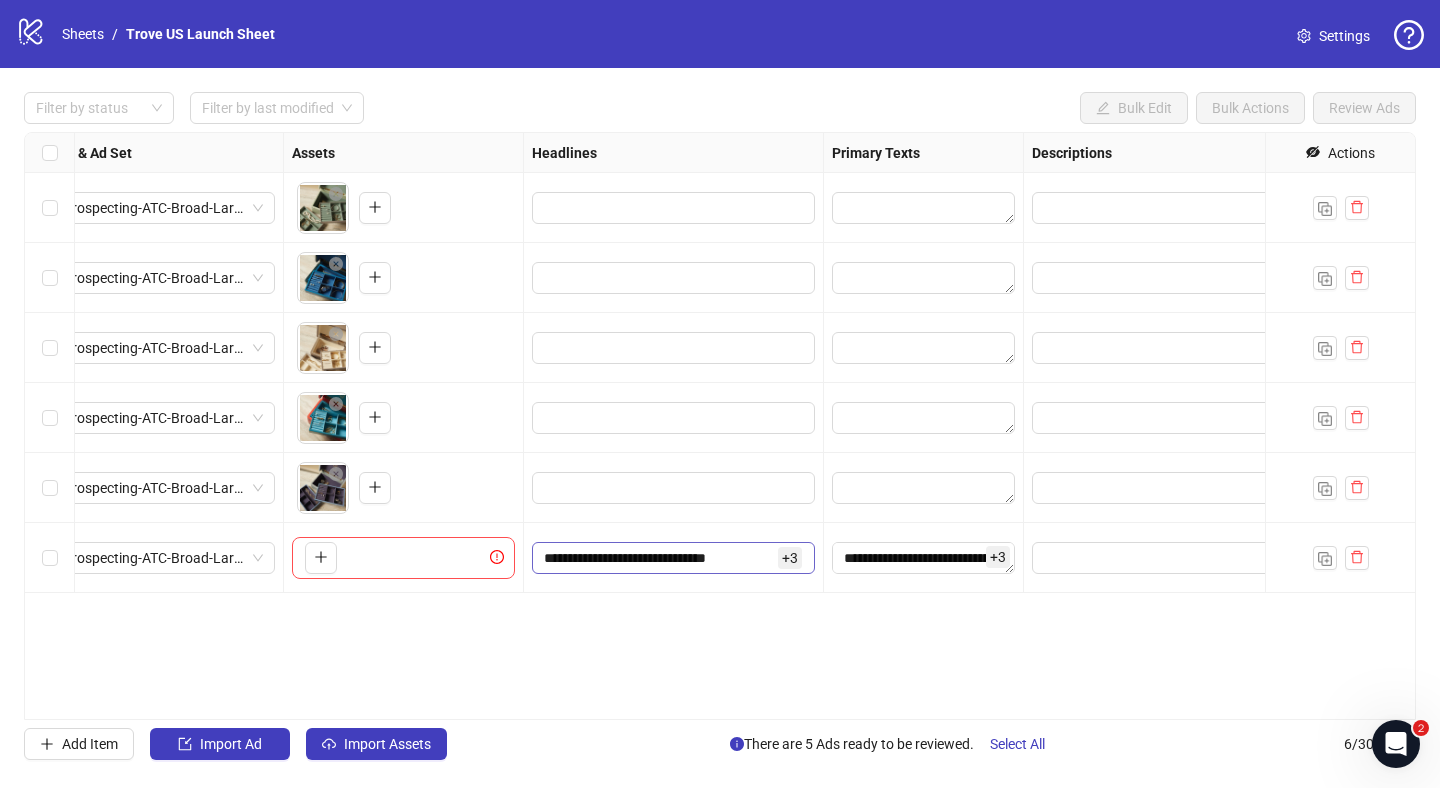 click on "+ 3" at bounding box center (790, 558) 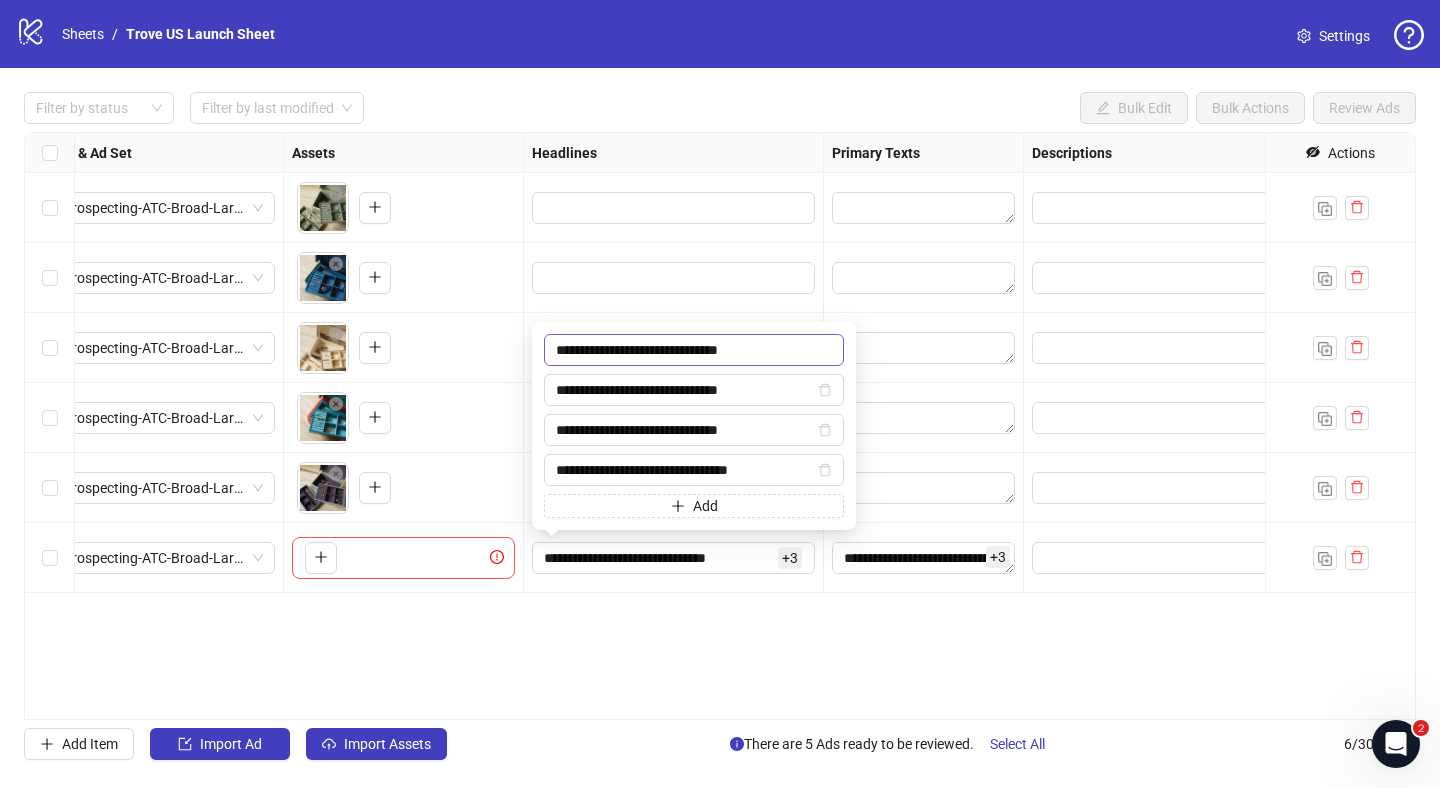click on "**********" at bounding box center [694, 350] 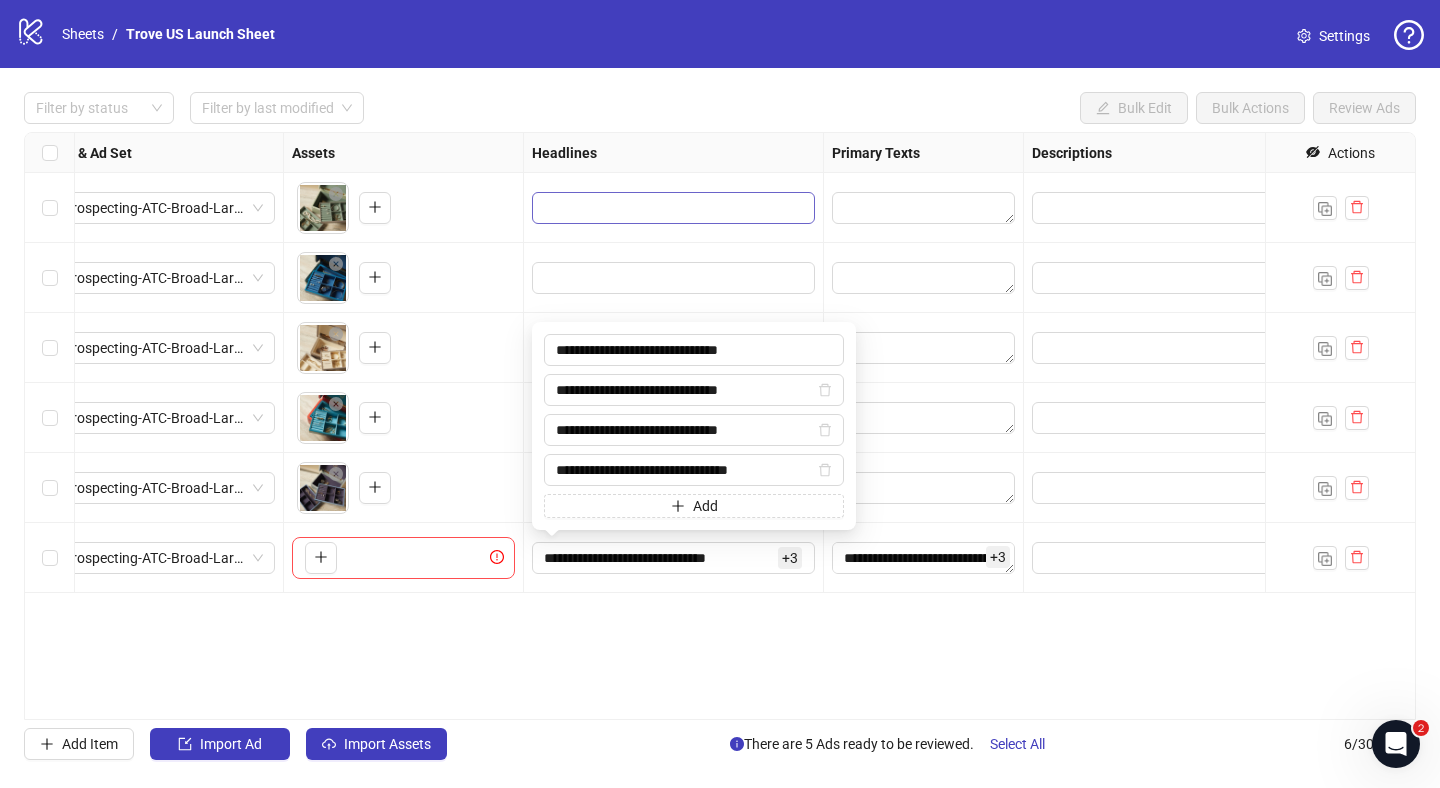 click at bounding box center [671, 208] 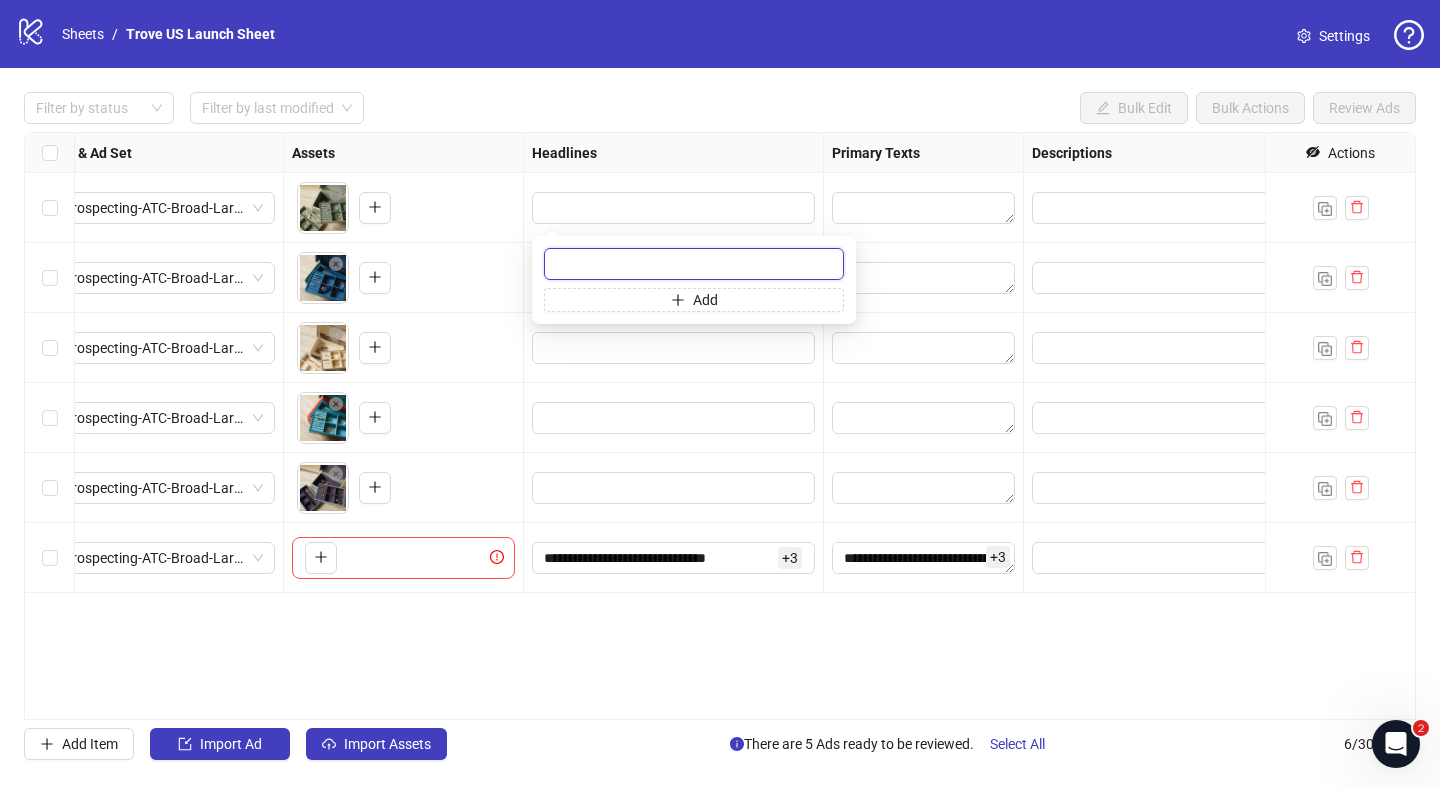 paste on "**********" 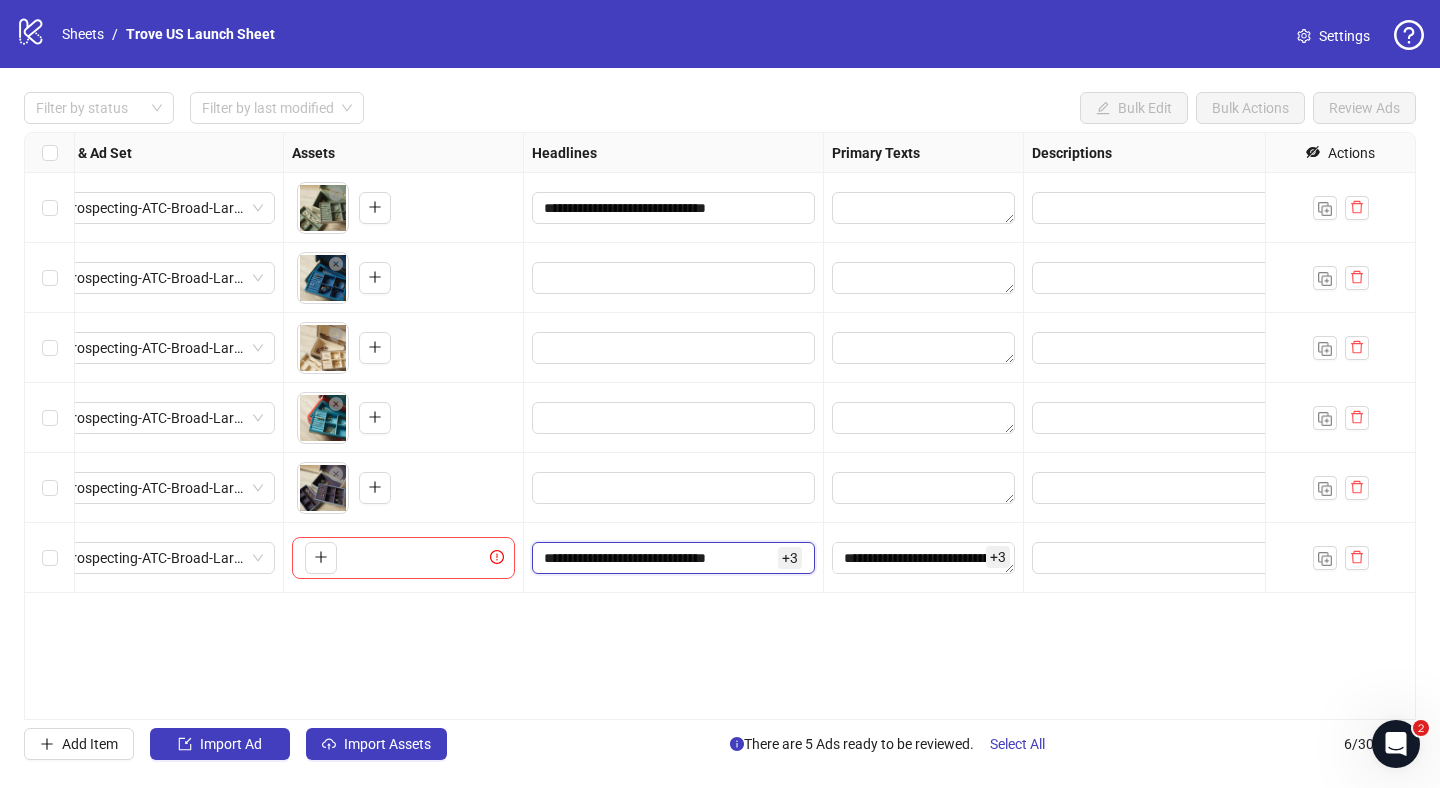click on "**********" at bounding box center [659, 558] 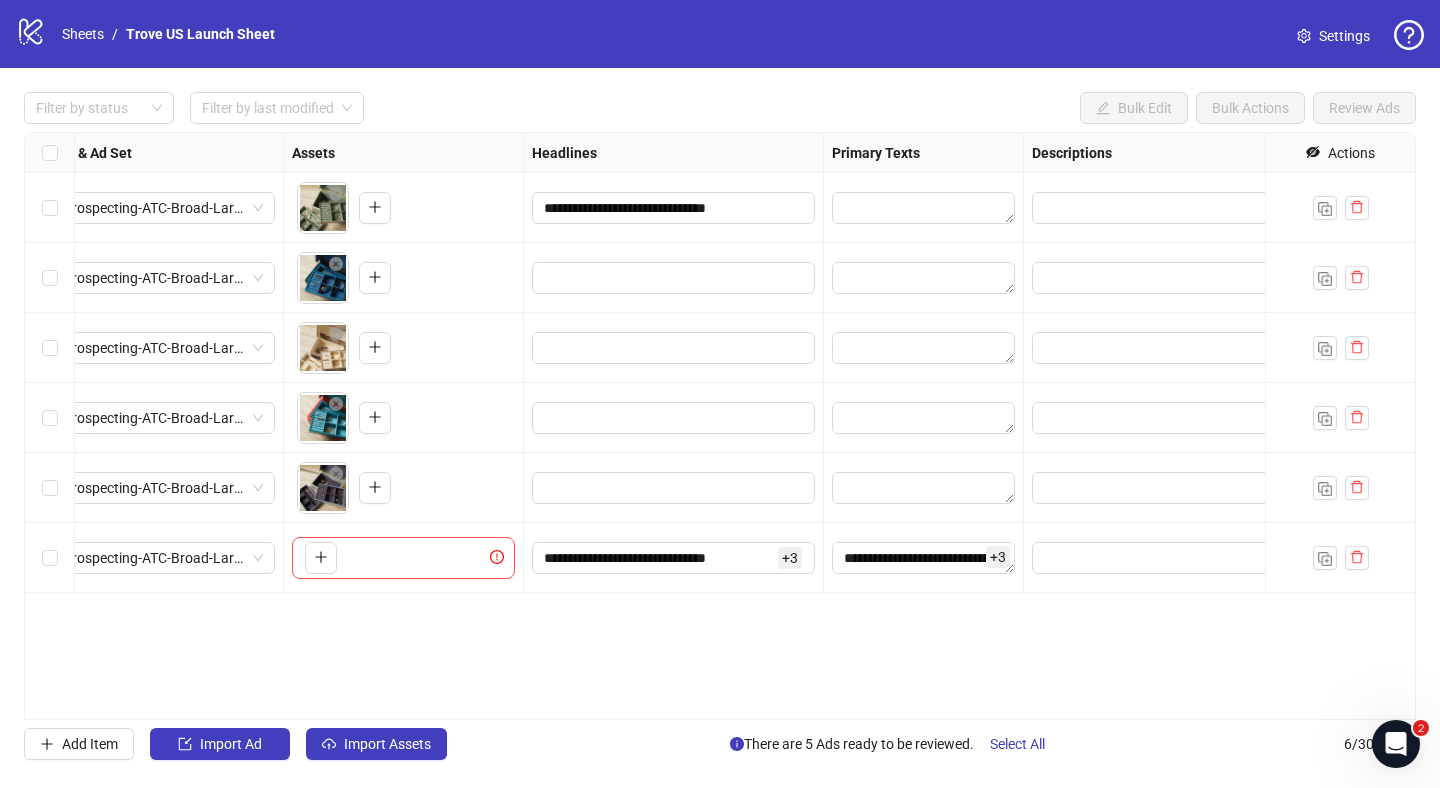 click on "**********" at bounding box center [720, 426] 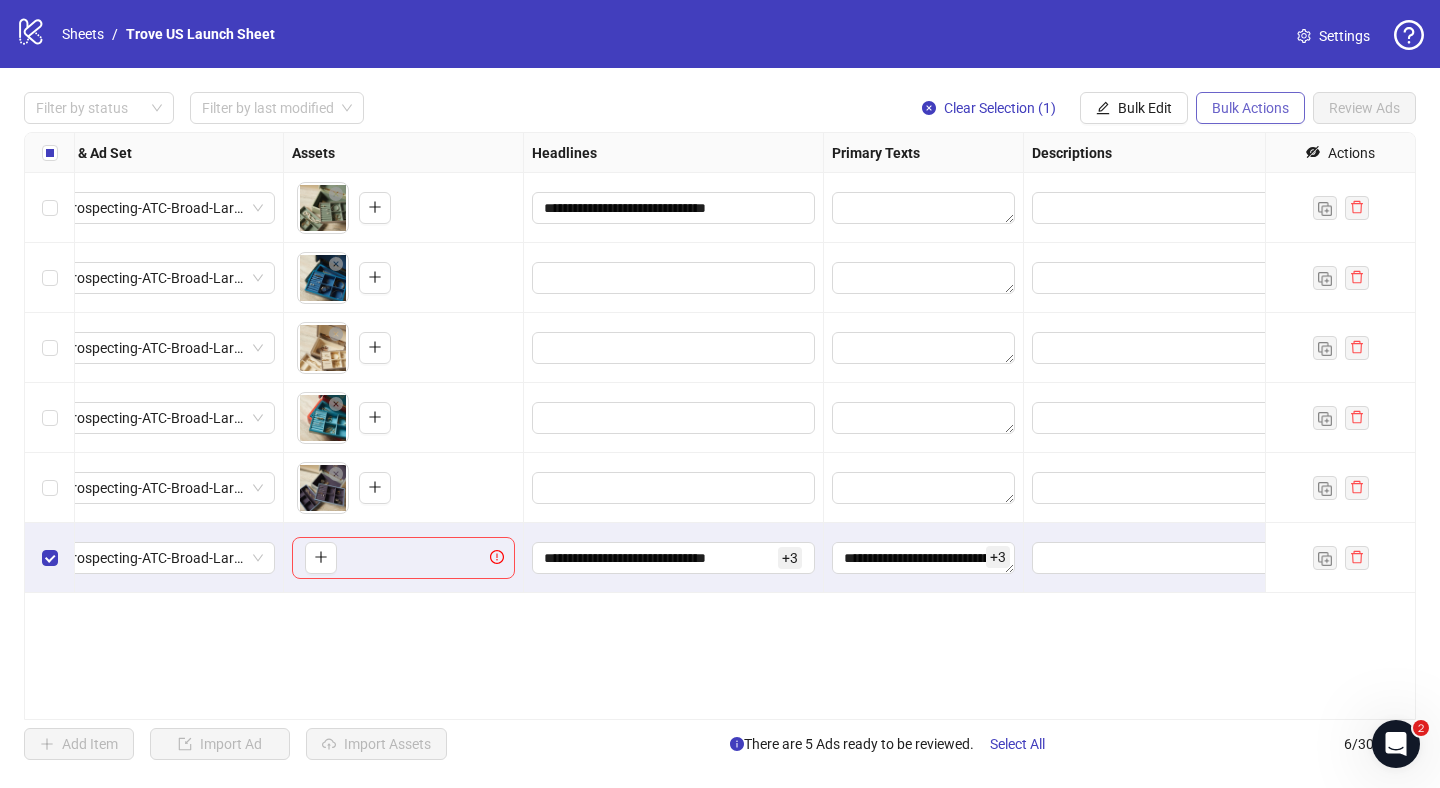 click on "Bulk Actions" at bounding box center (1250, 108) 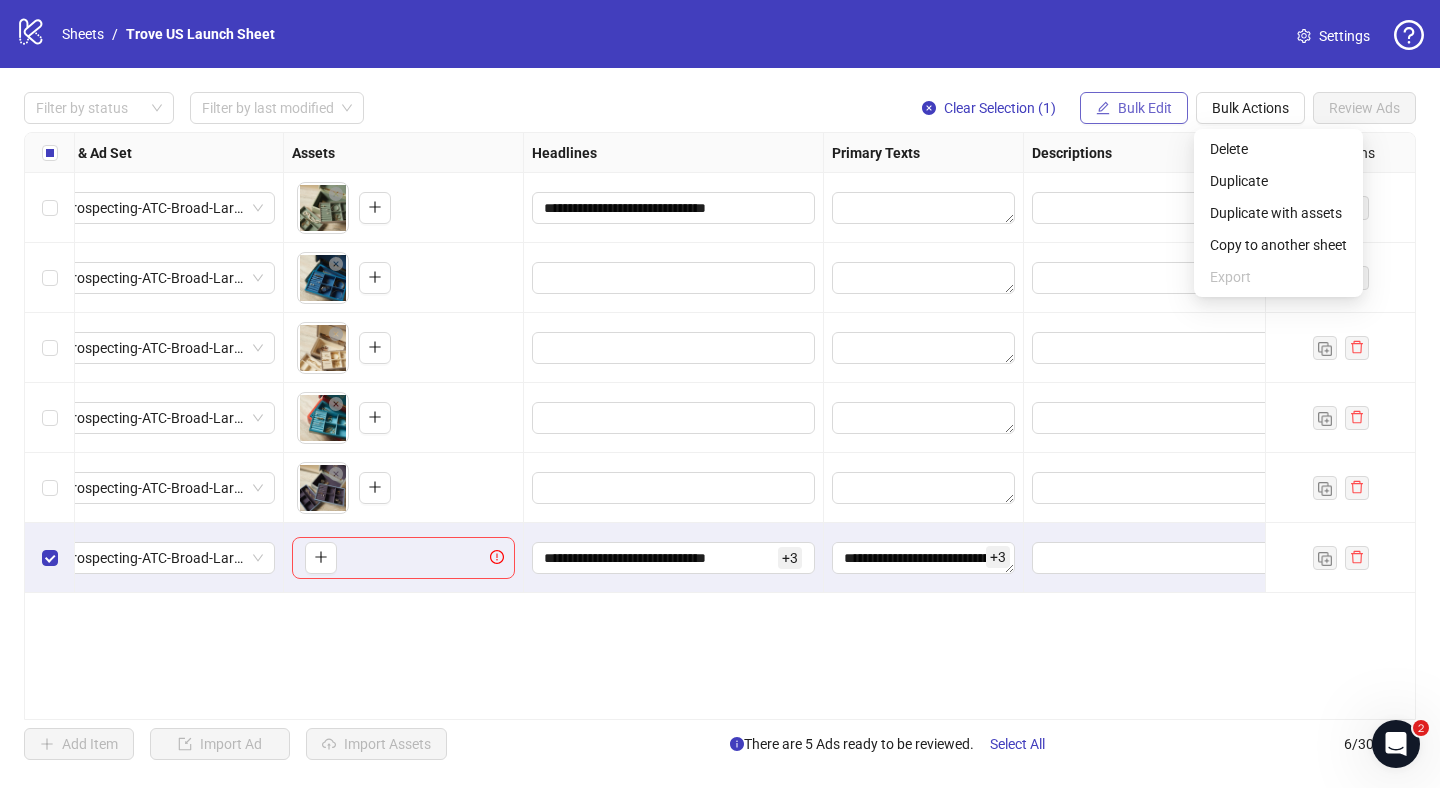 click on "Bulk Edit" at bounding box center (1145, 108) 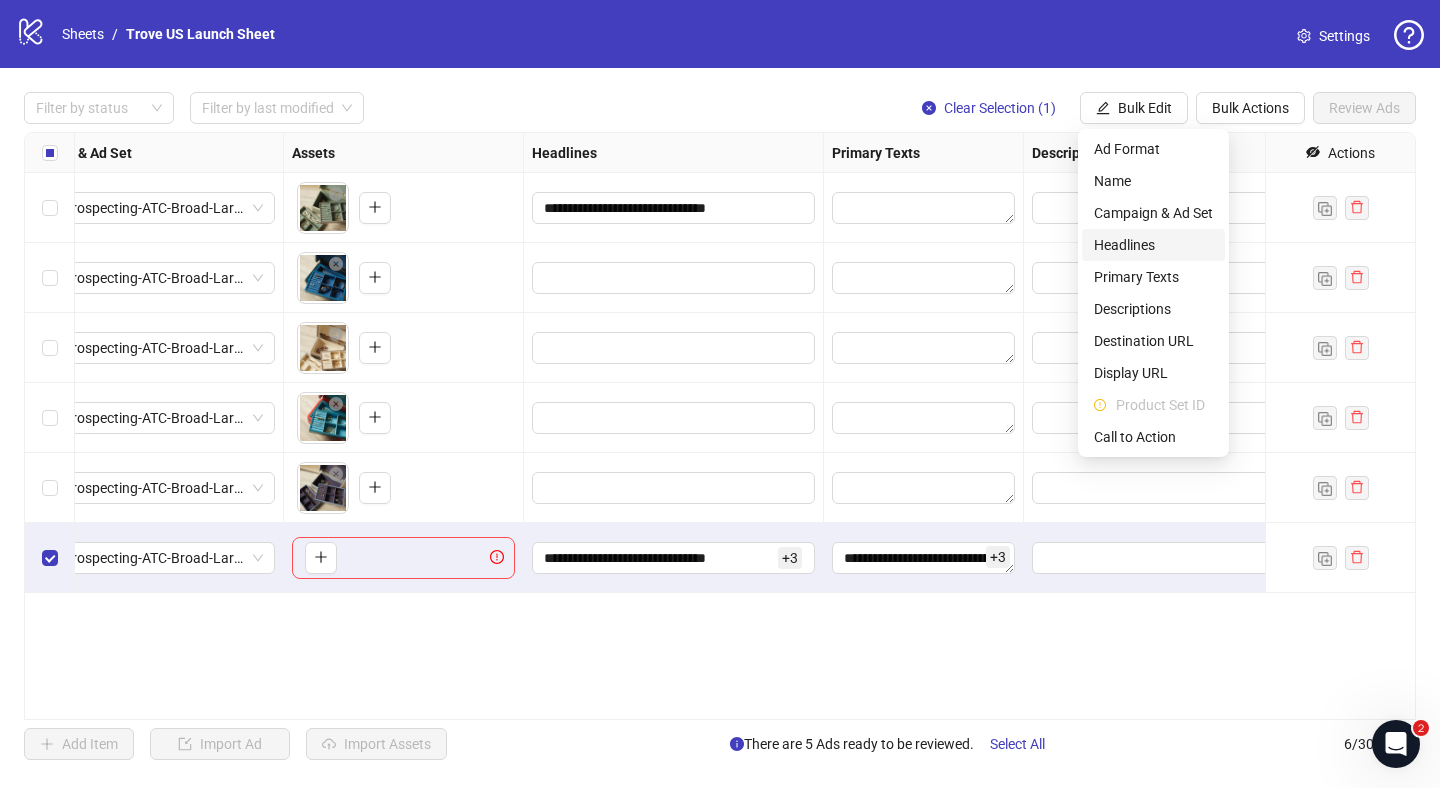 click on "Headlines" at bounding box center (1153, 245) 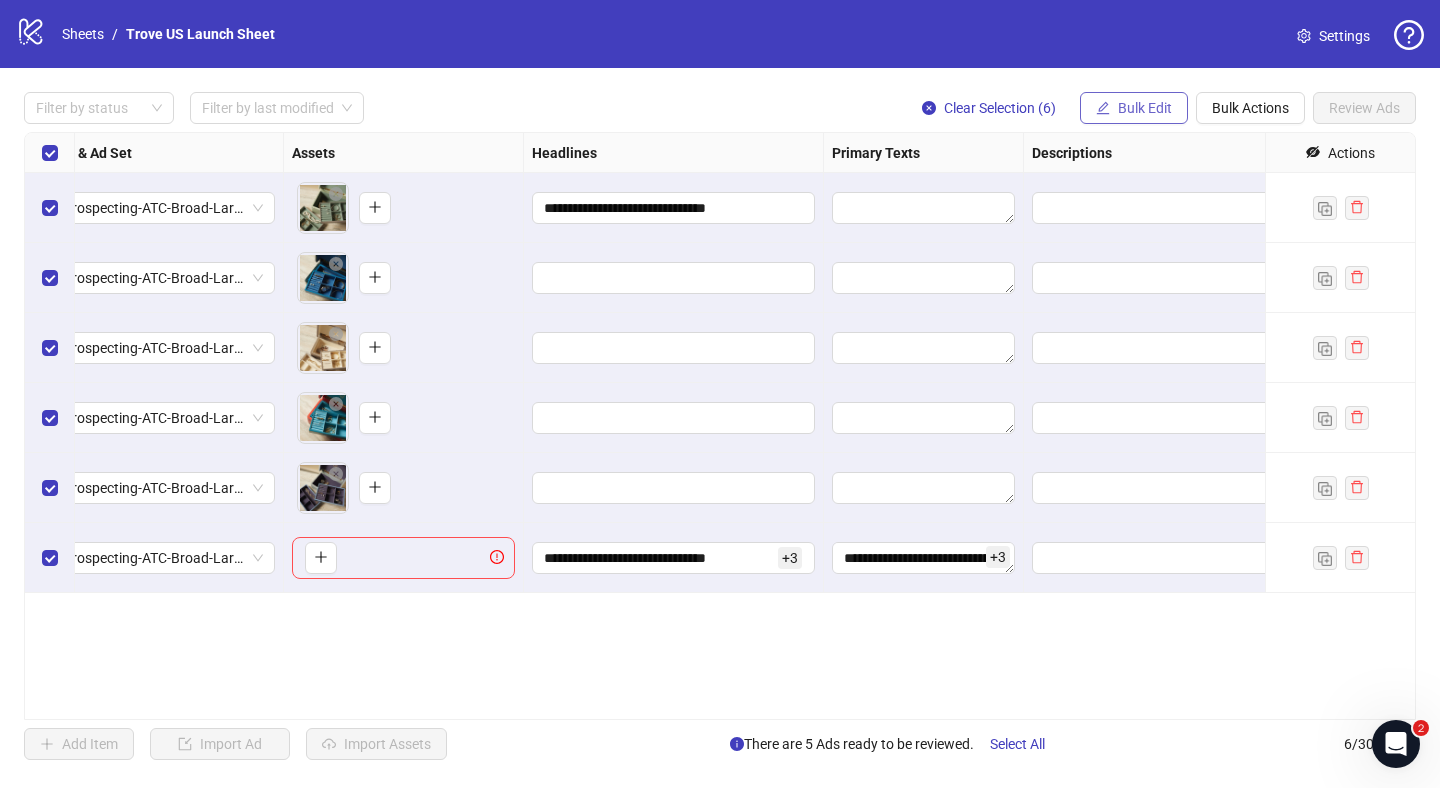 click on "Bulk Edit" at bounding box center (1145, 108) 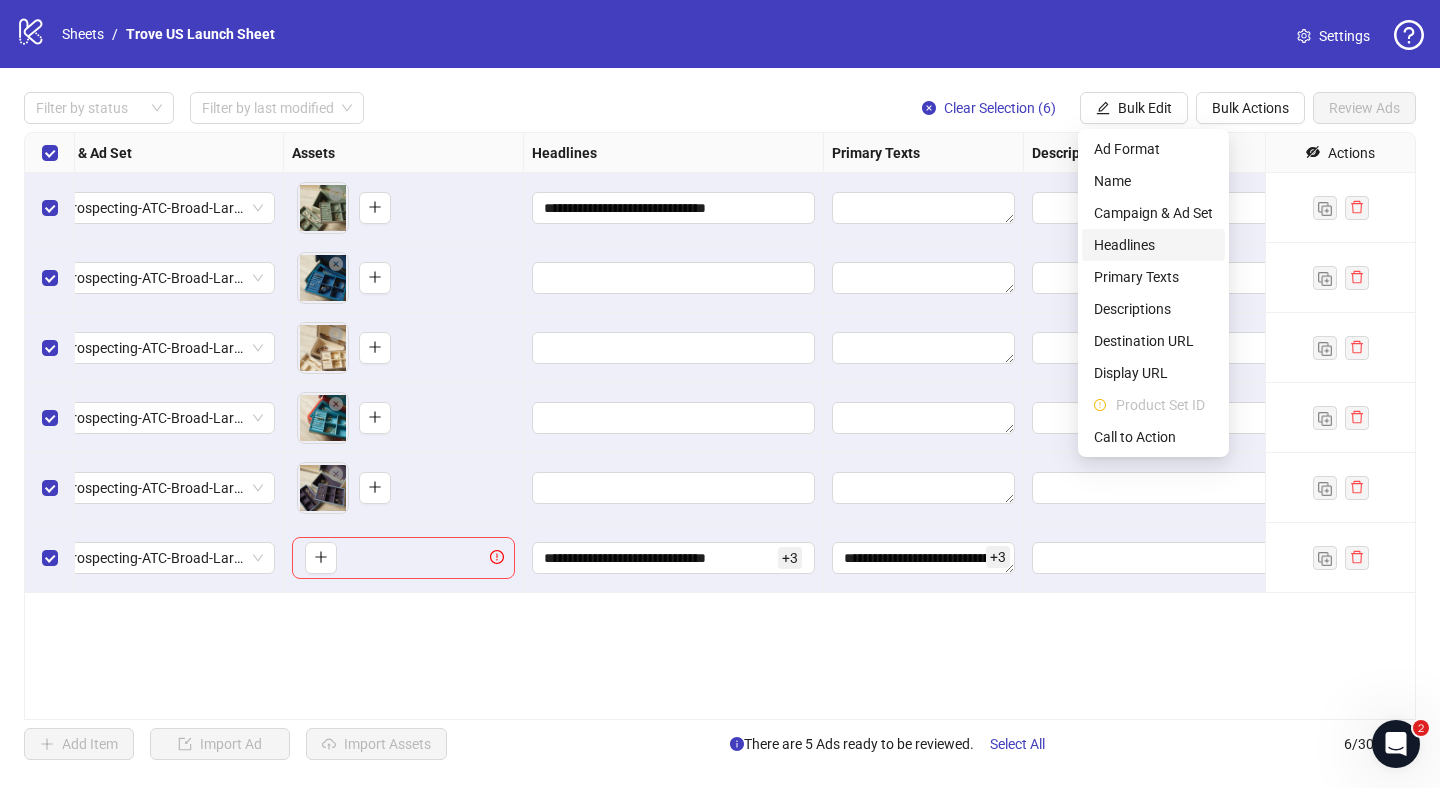 click on "Headlines" at bounding box center [1153, 245] 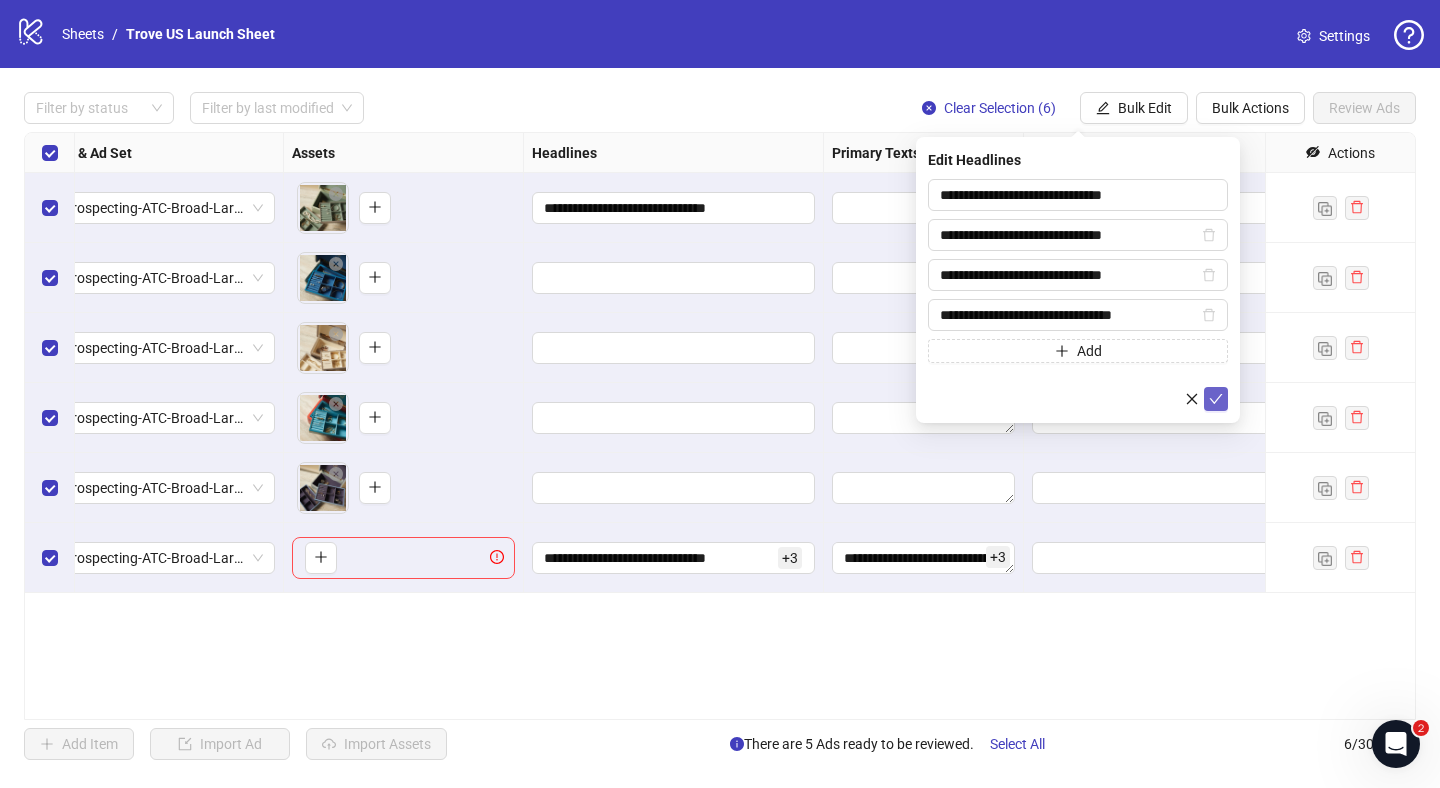 click 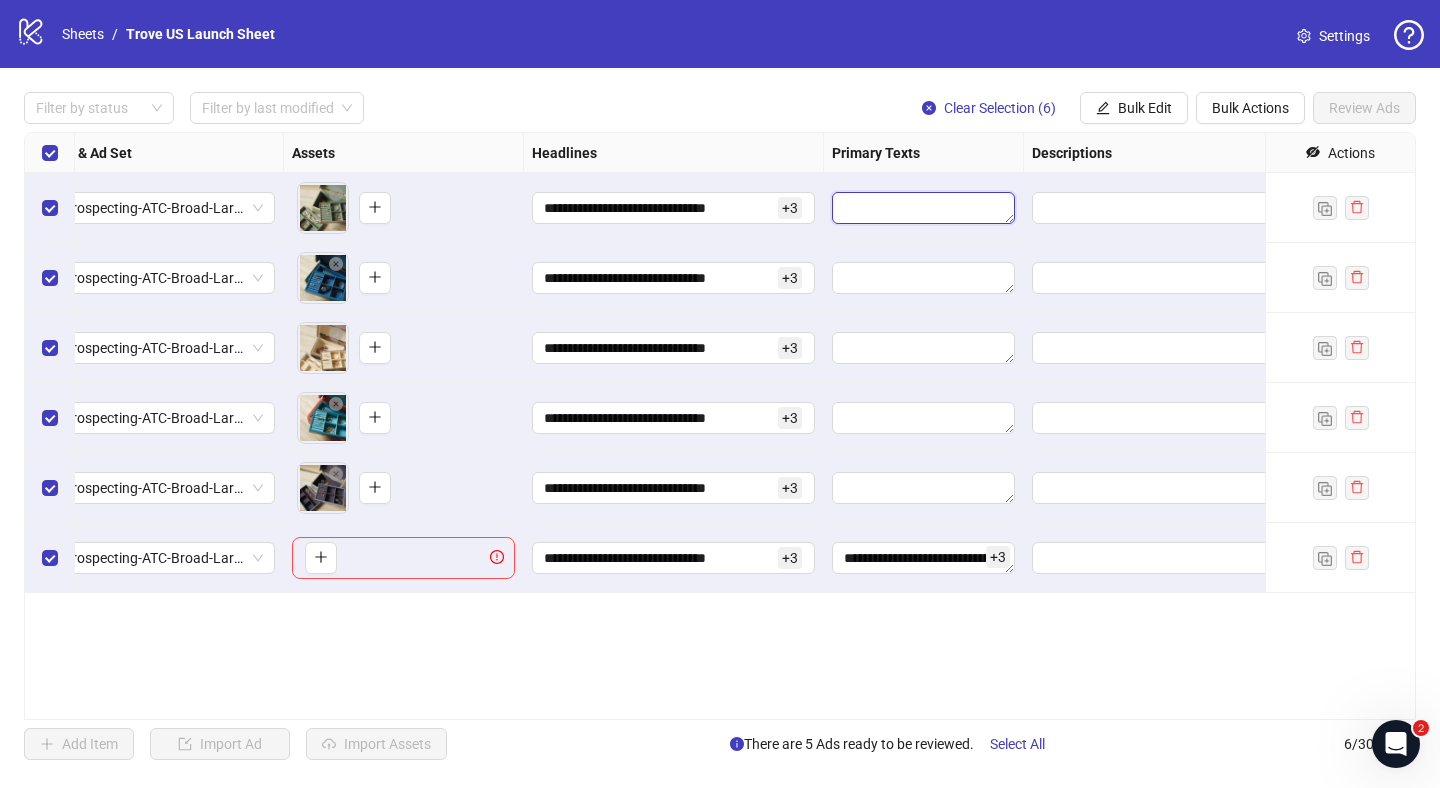 click at bounding box center [923, 208] 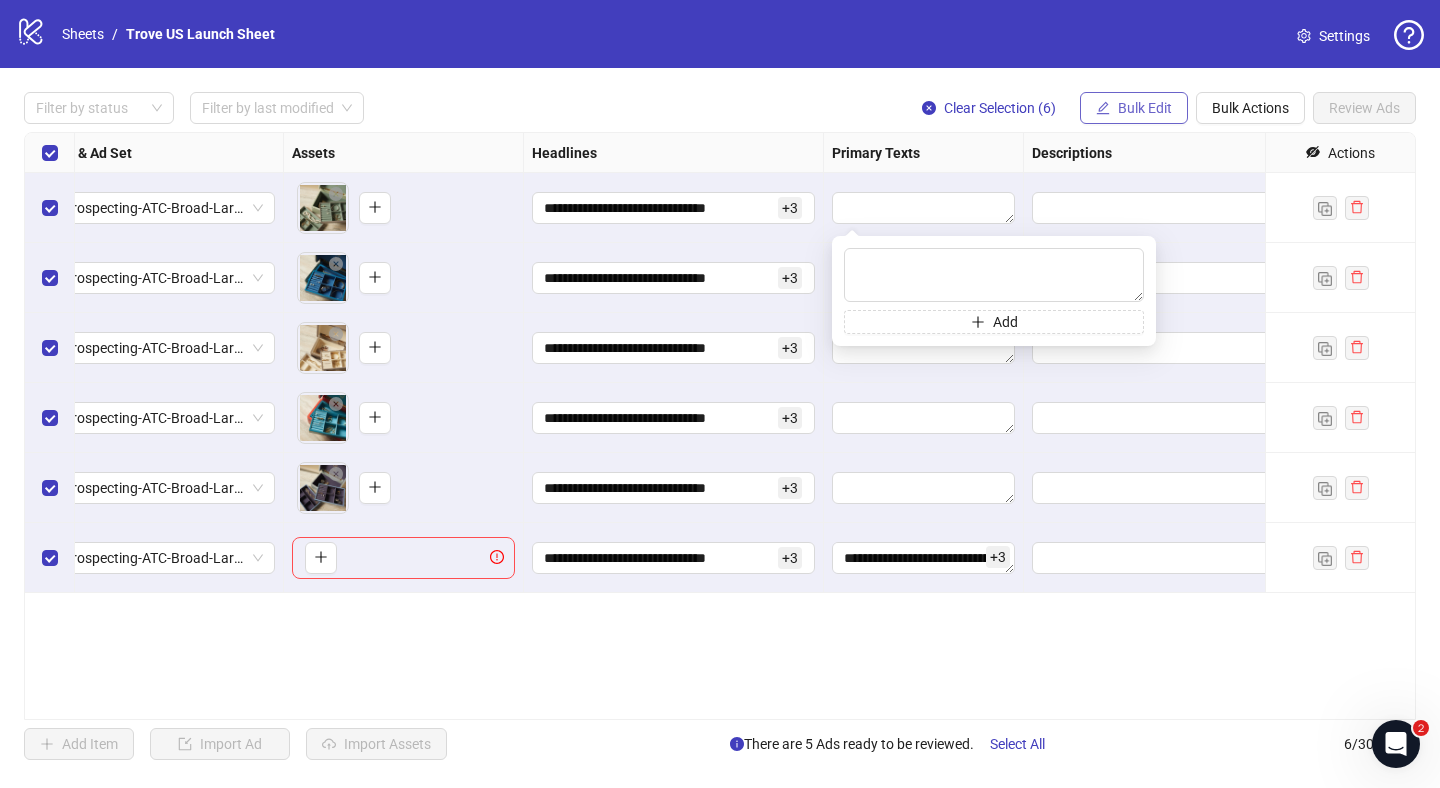click on "Bulk Edit" at bounding box center (1145, 108) 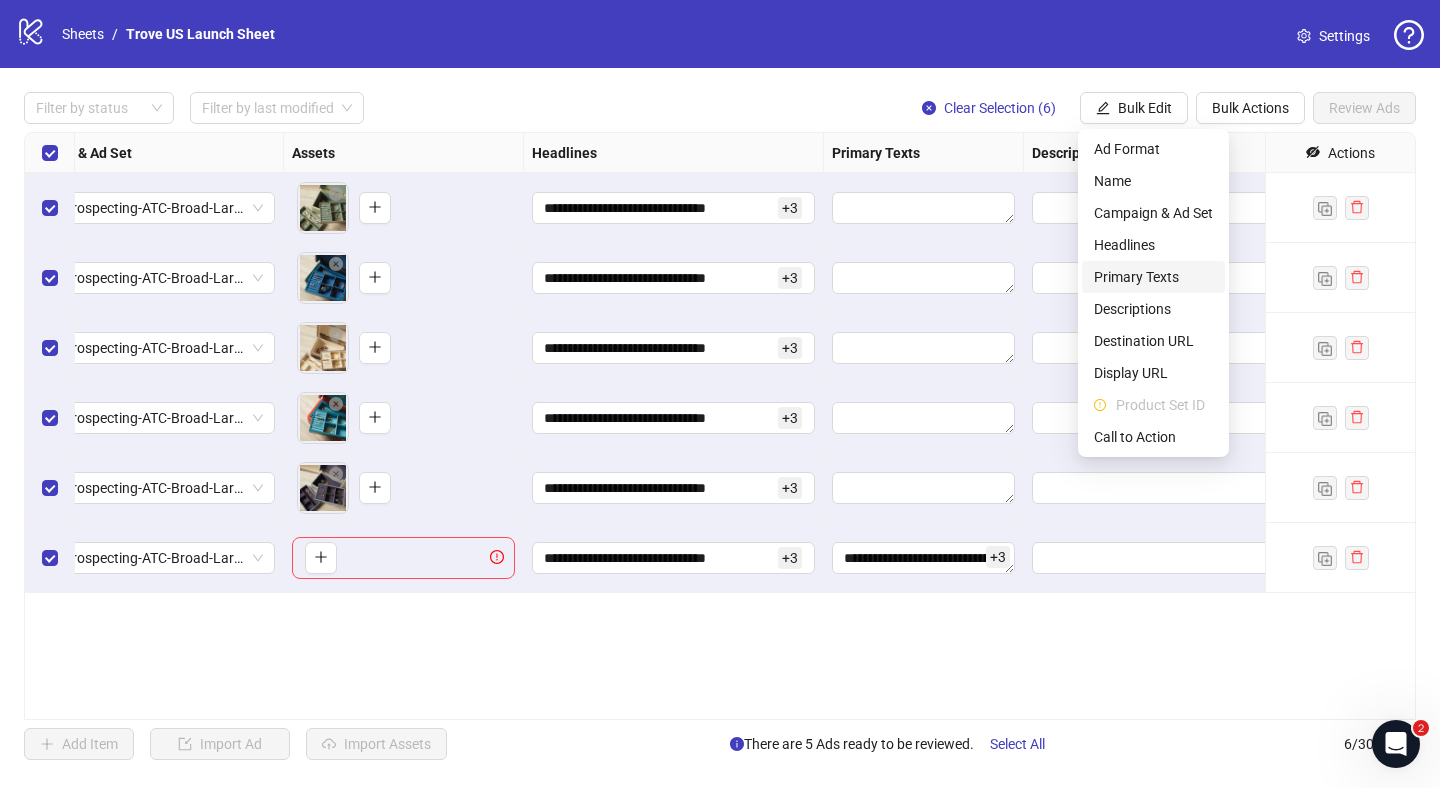 click on "Primary Texts" at bounding box center (1153, 277) 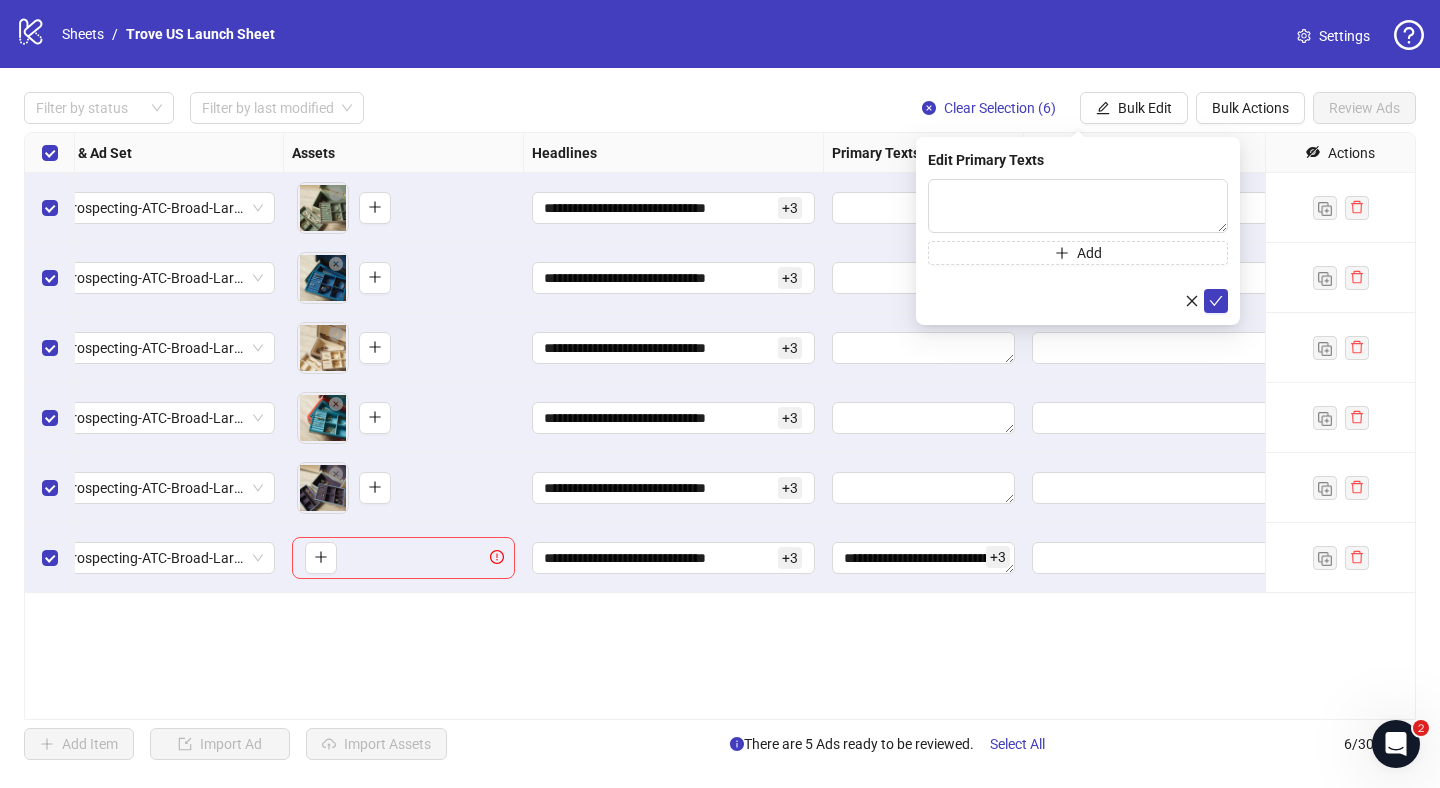 click on "+ 3" at bounding box center [998, 557] 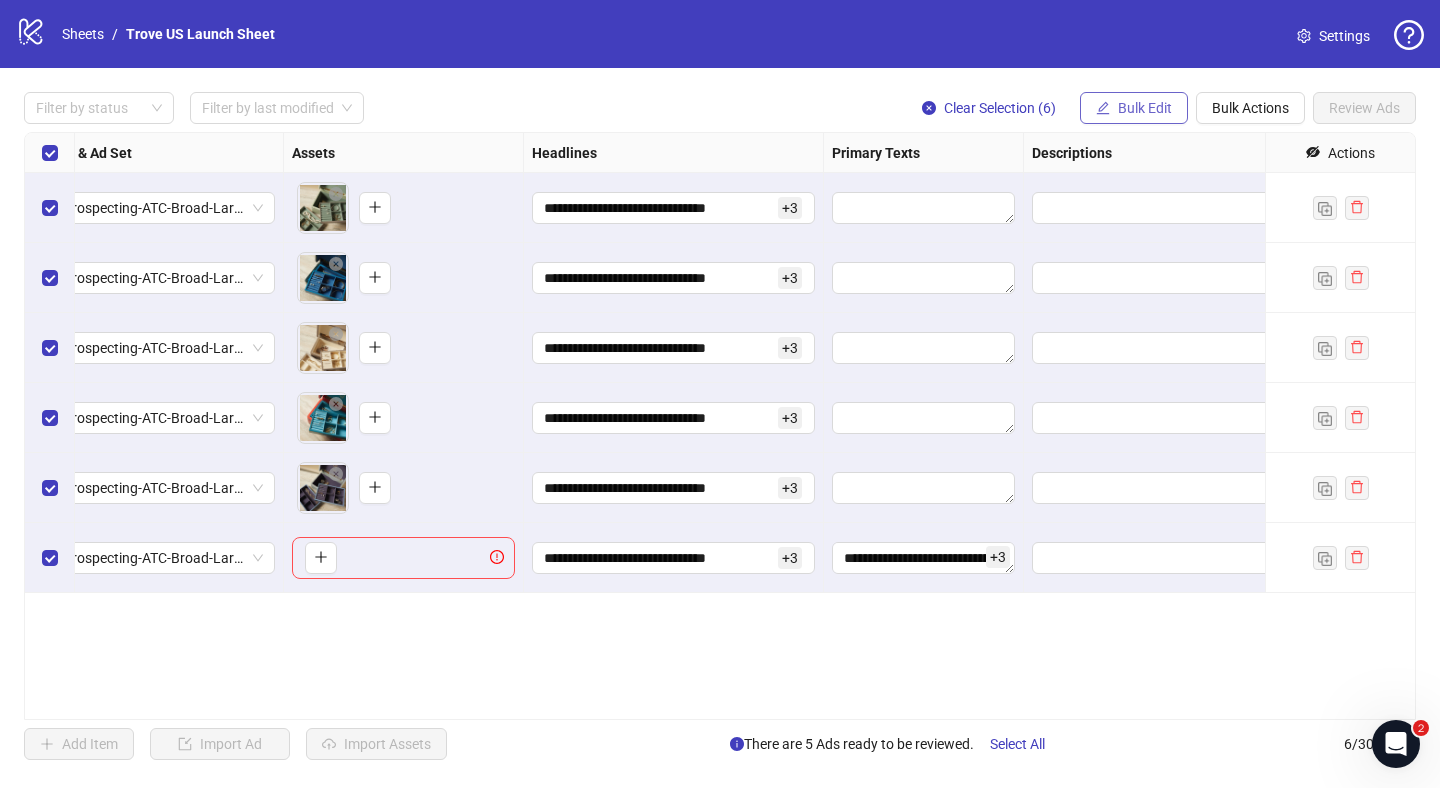 click on "Bulk Edit" at bounding box center [1134, 108] 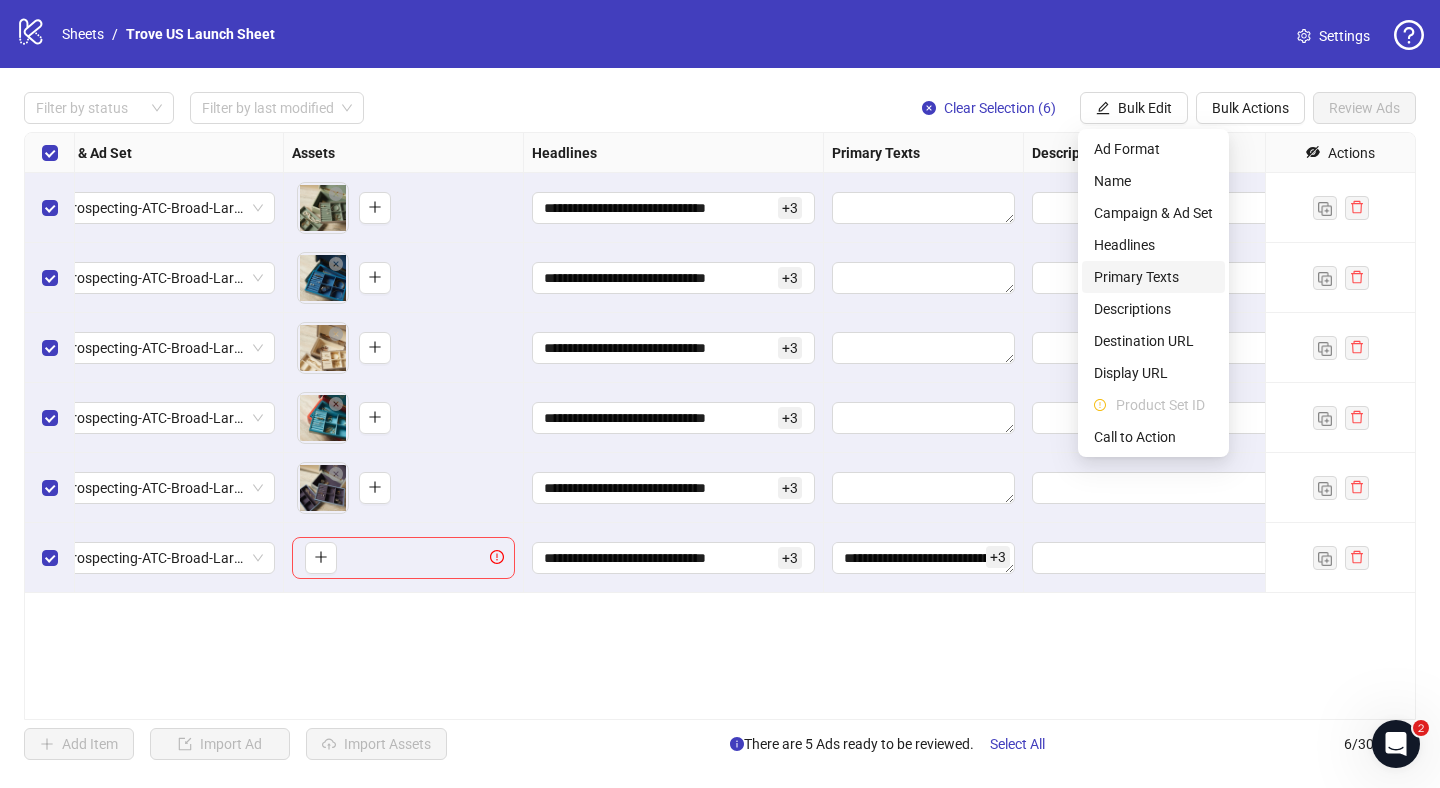 click on "Primary Texts" at bounding box center (1153, 277) 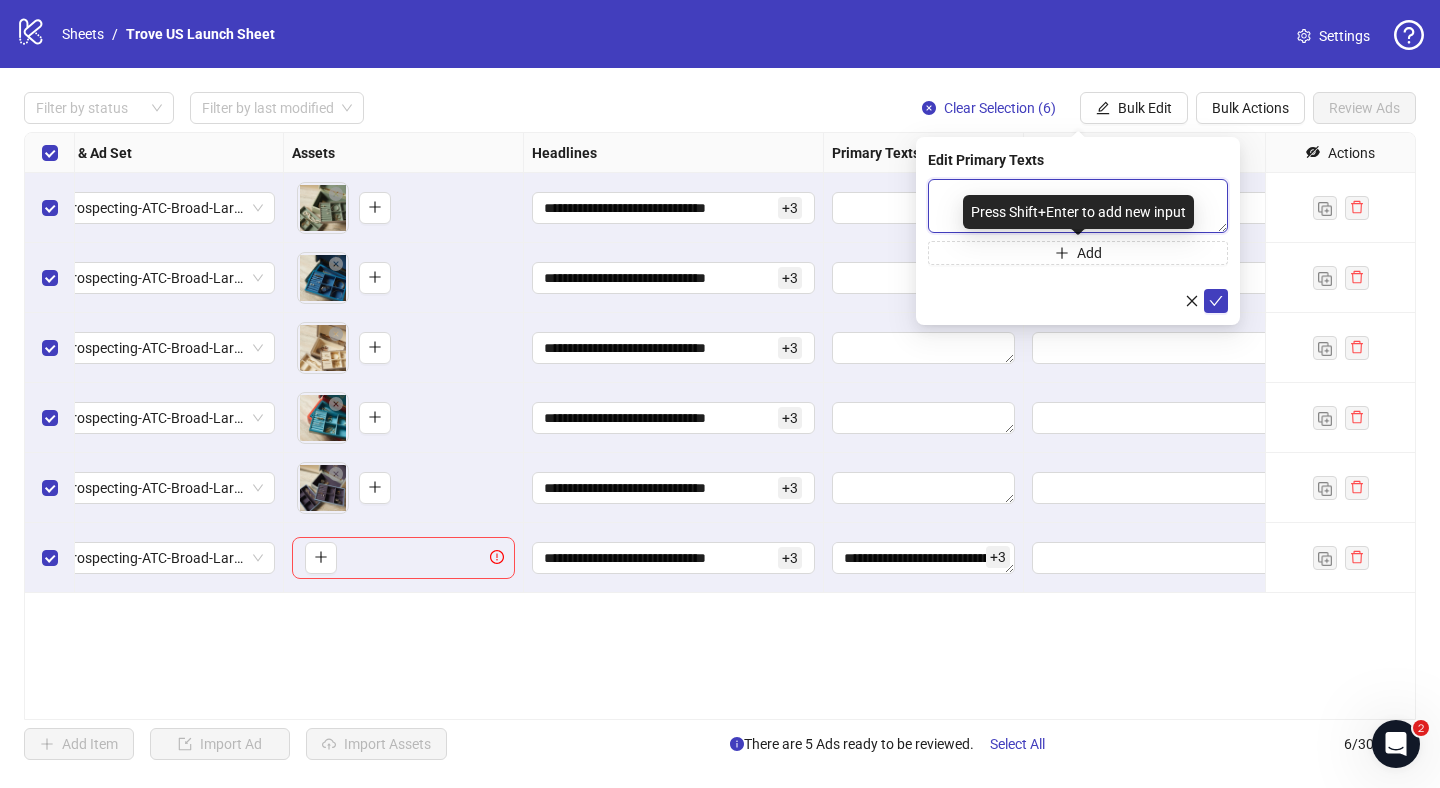 click at bounding box center [1078, 206] 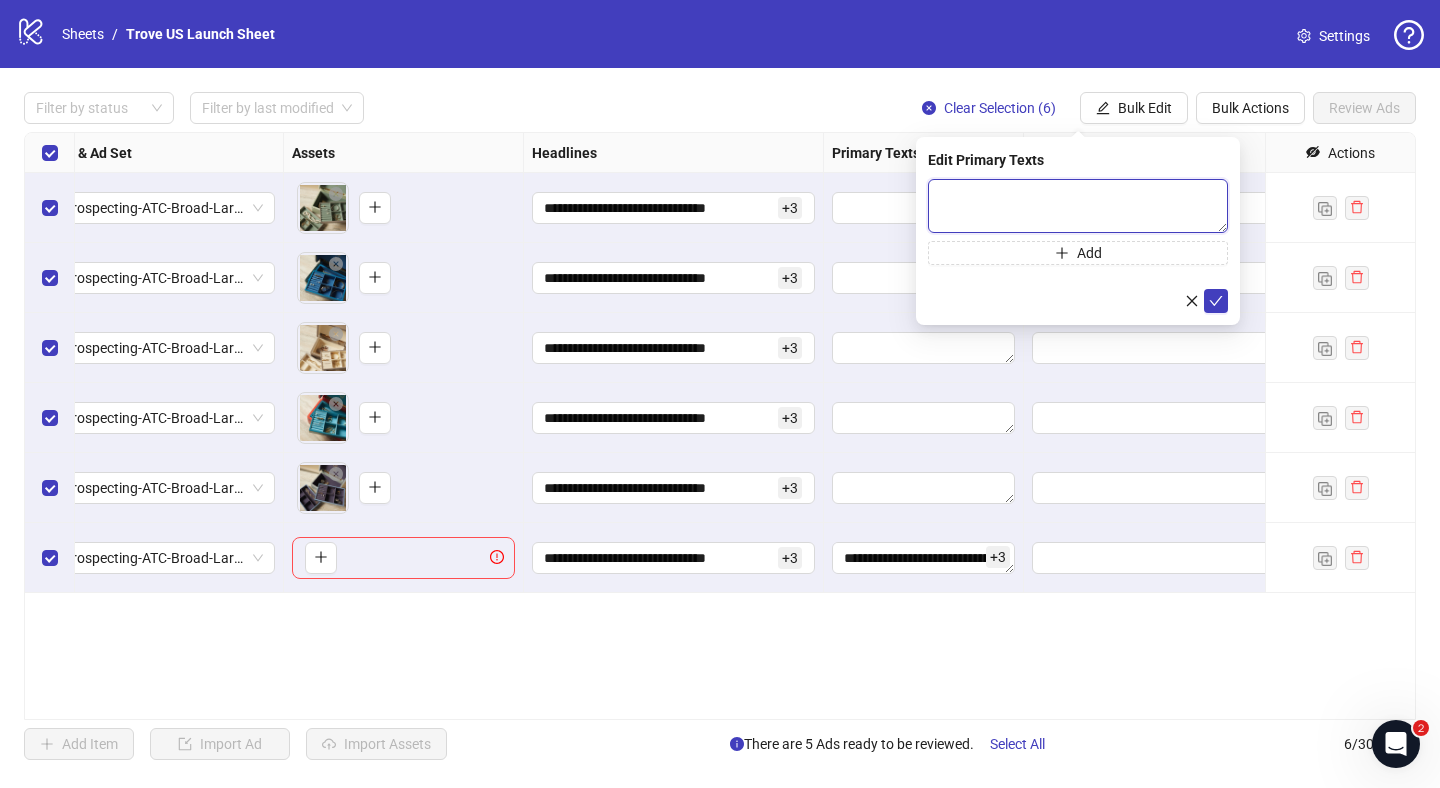 paste on "**********" 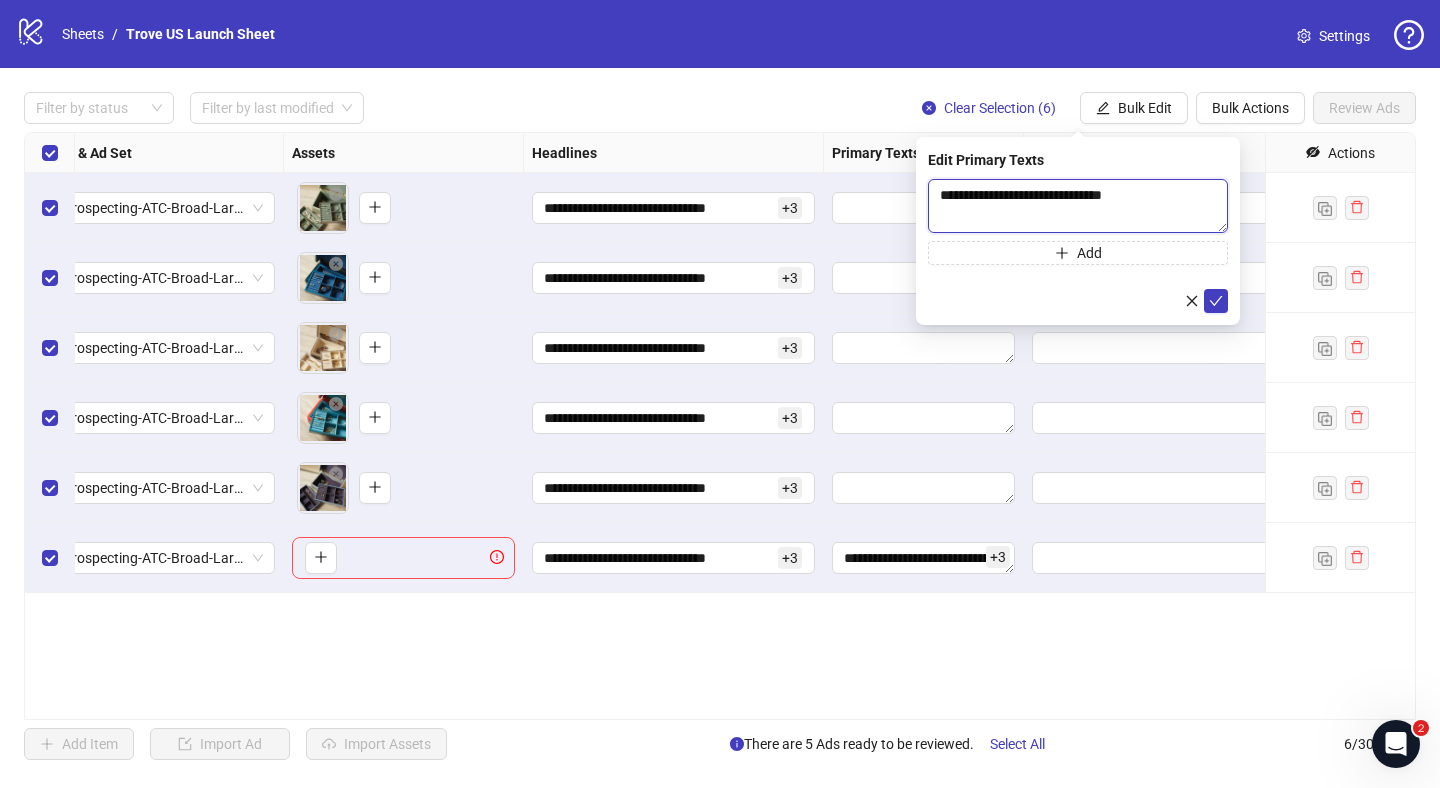 click on "**********" at bounding box center [1078, 206] 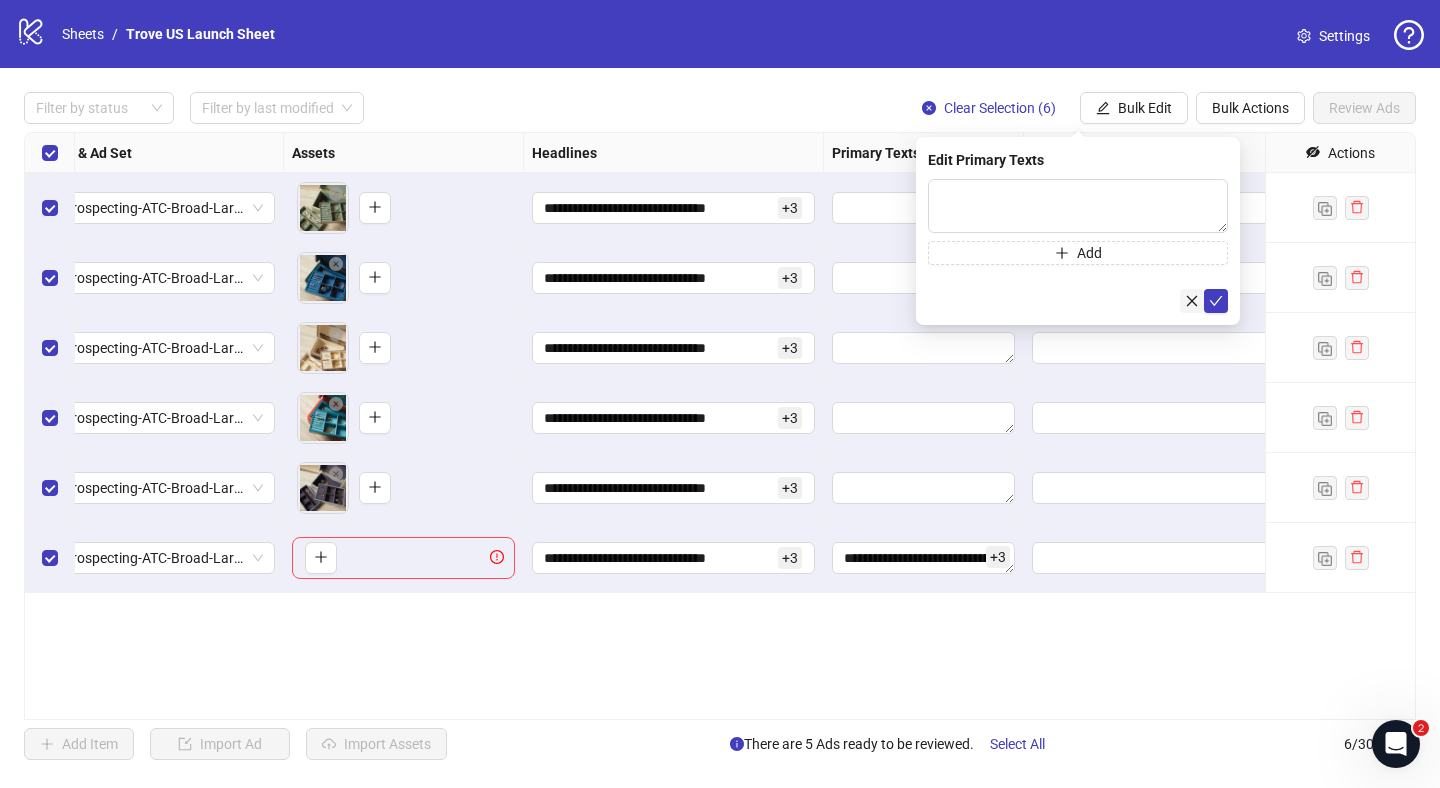 click at bounding box center (1192, 301) 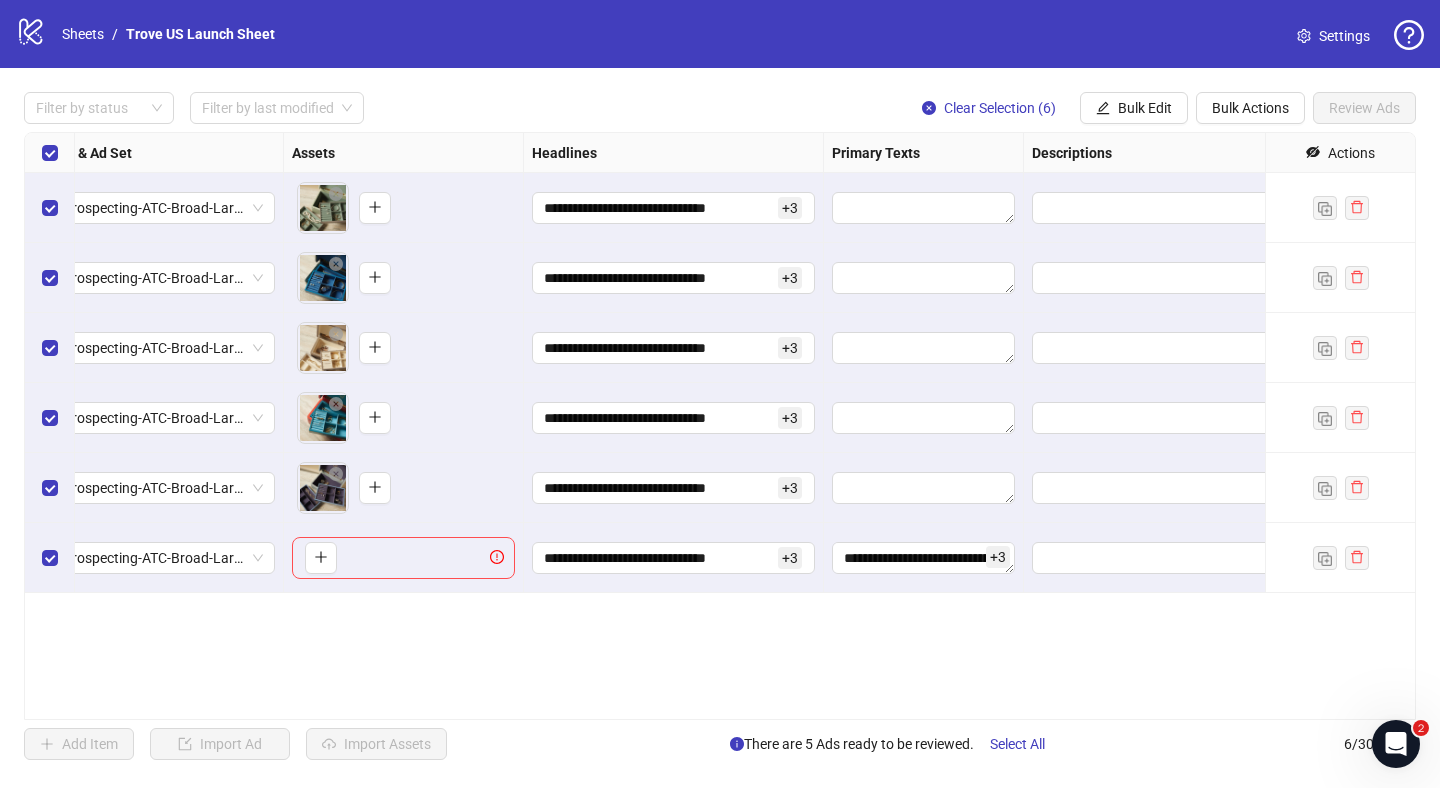 click on "+ 3" at bounding box center [998, 557] 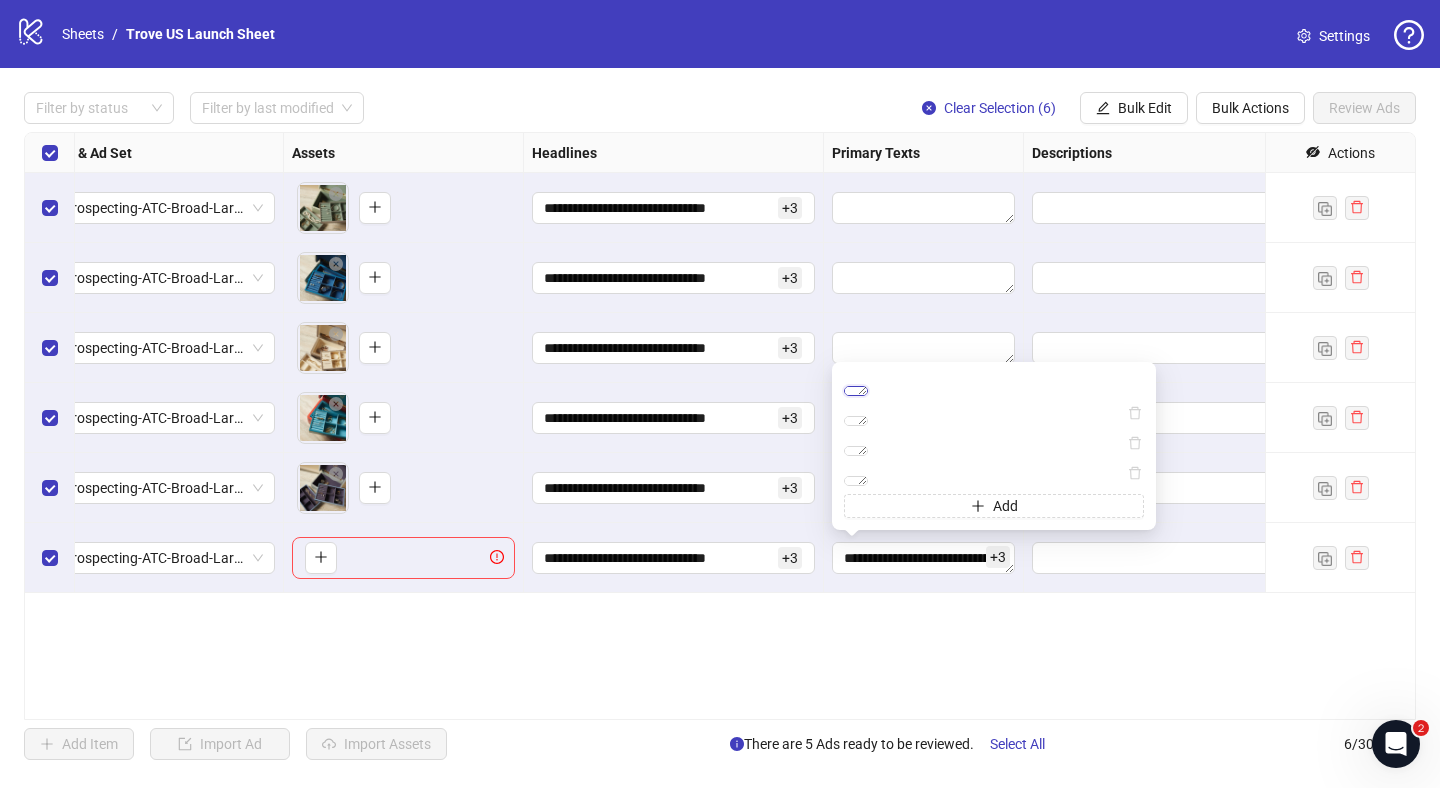 click on "**********" at bounding box center [856, 391] 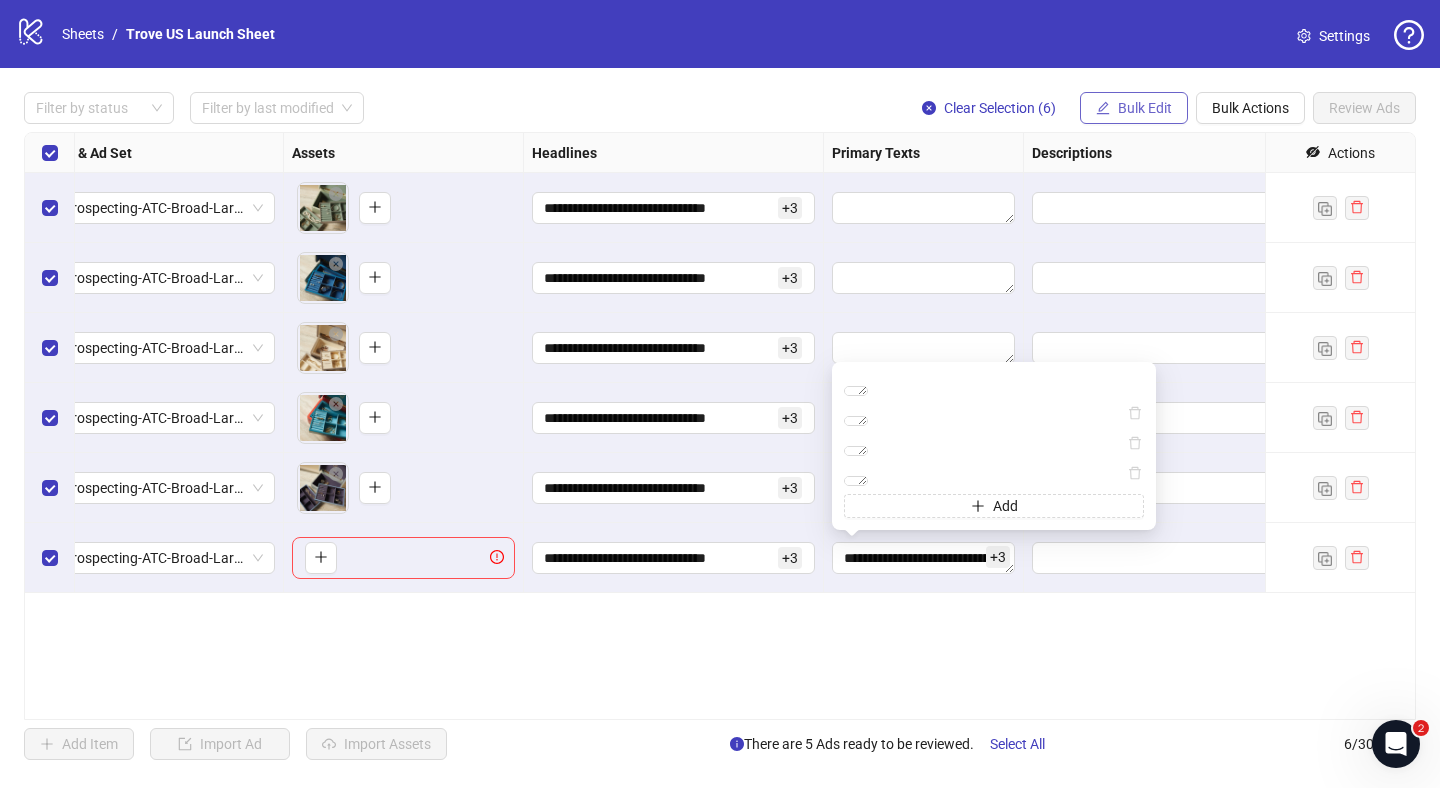 click on "Bulk Edit" at bounding box center (1145, 108) 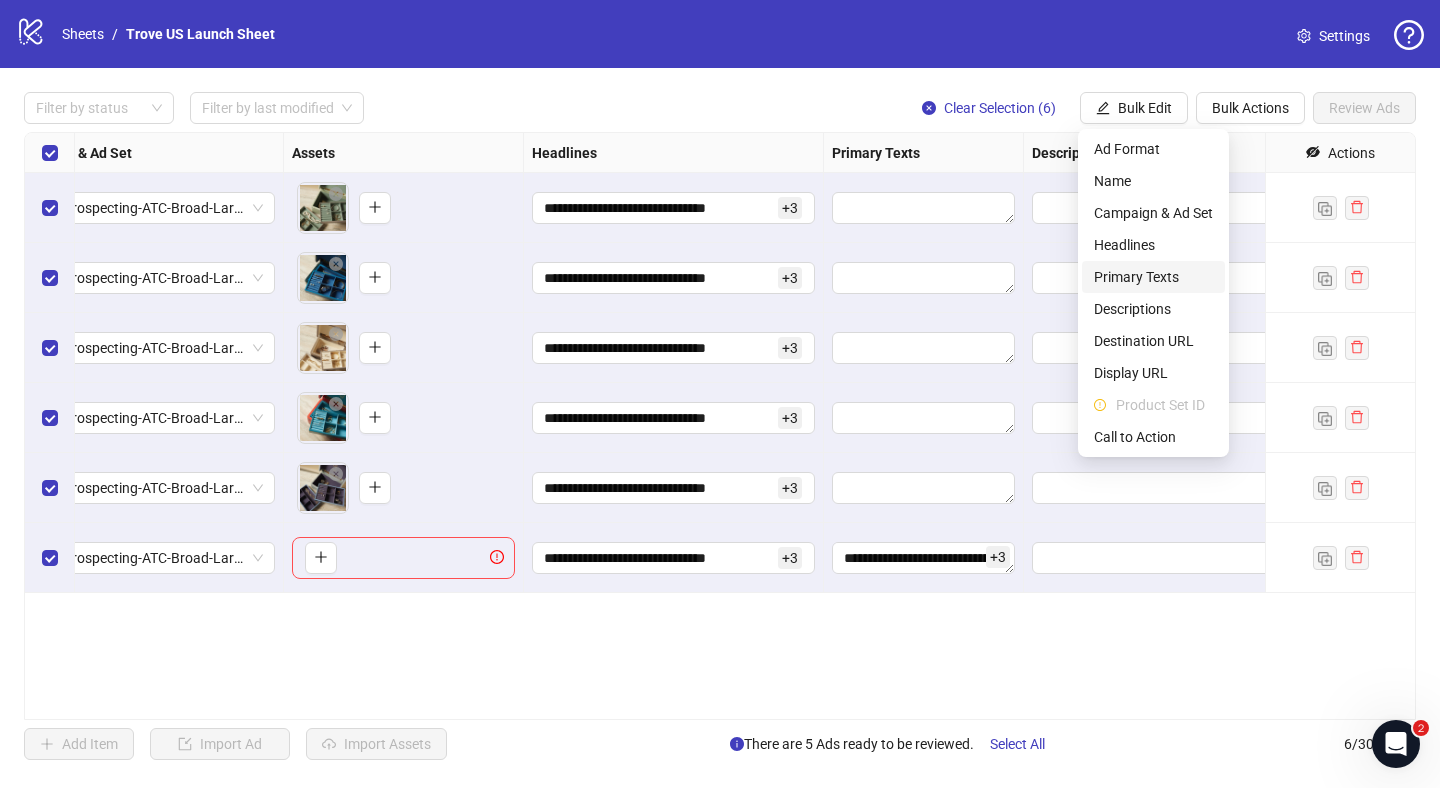 click on "Primary Texts" at bounding box center (1153, 277) 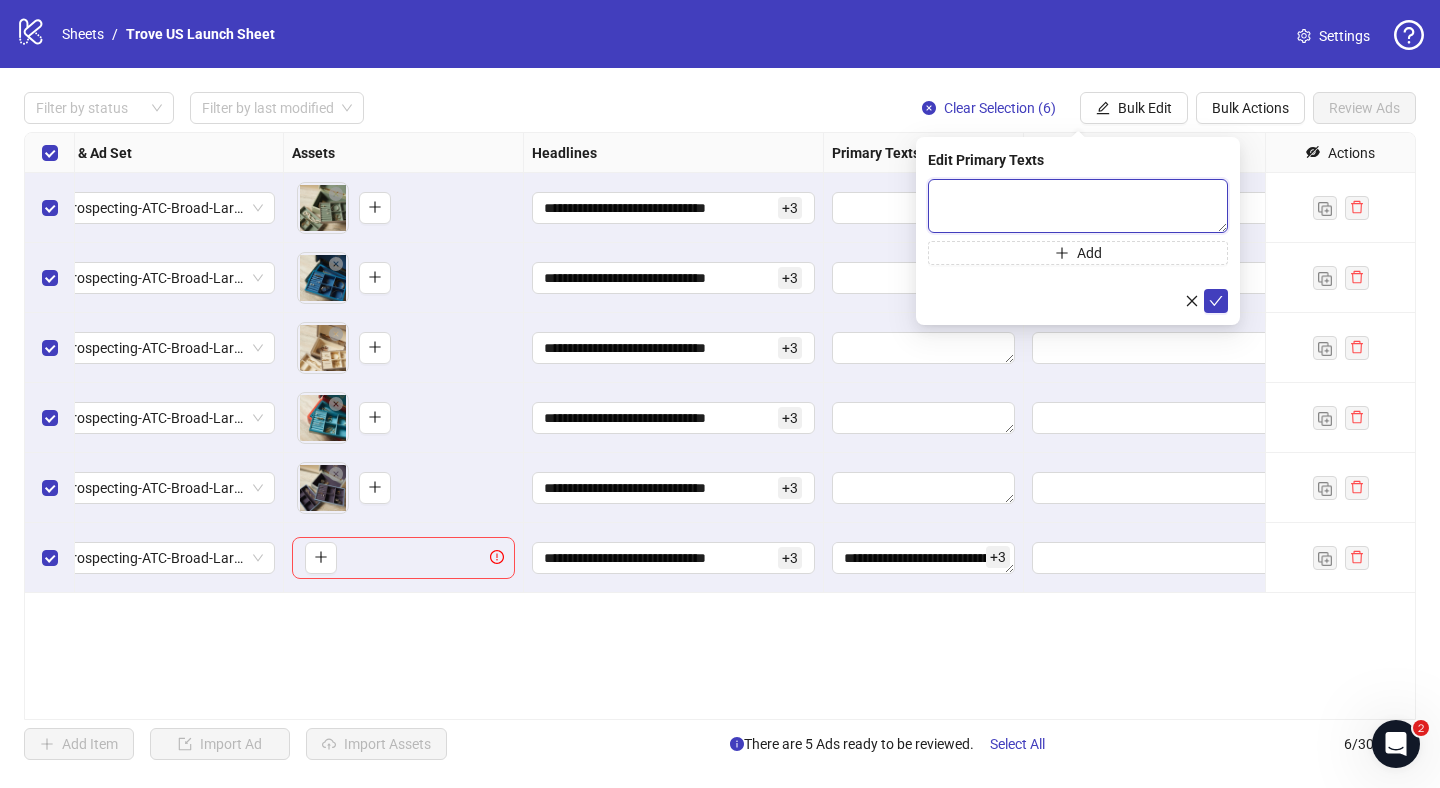 click at bounding box center (1078, 206) 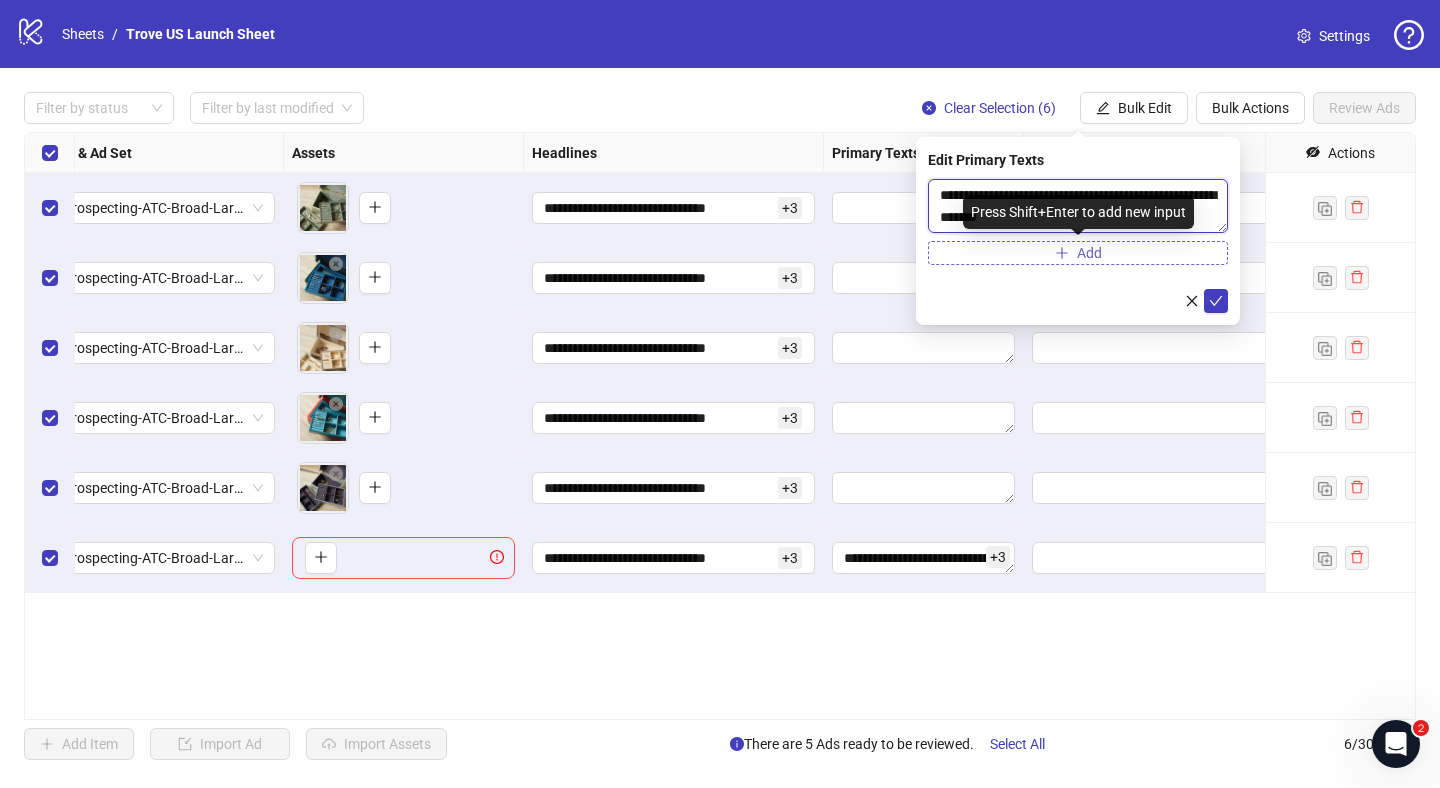 type on "**********" 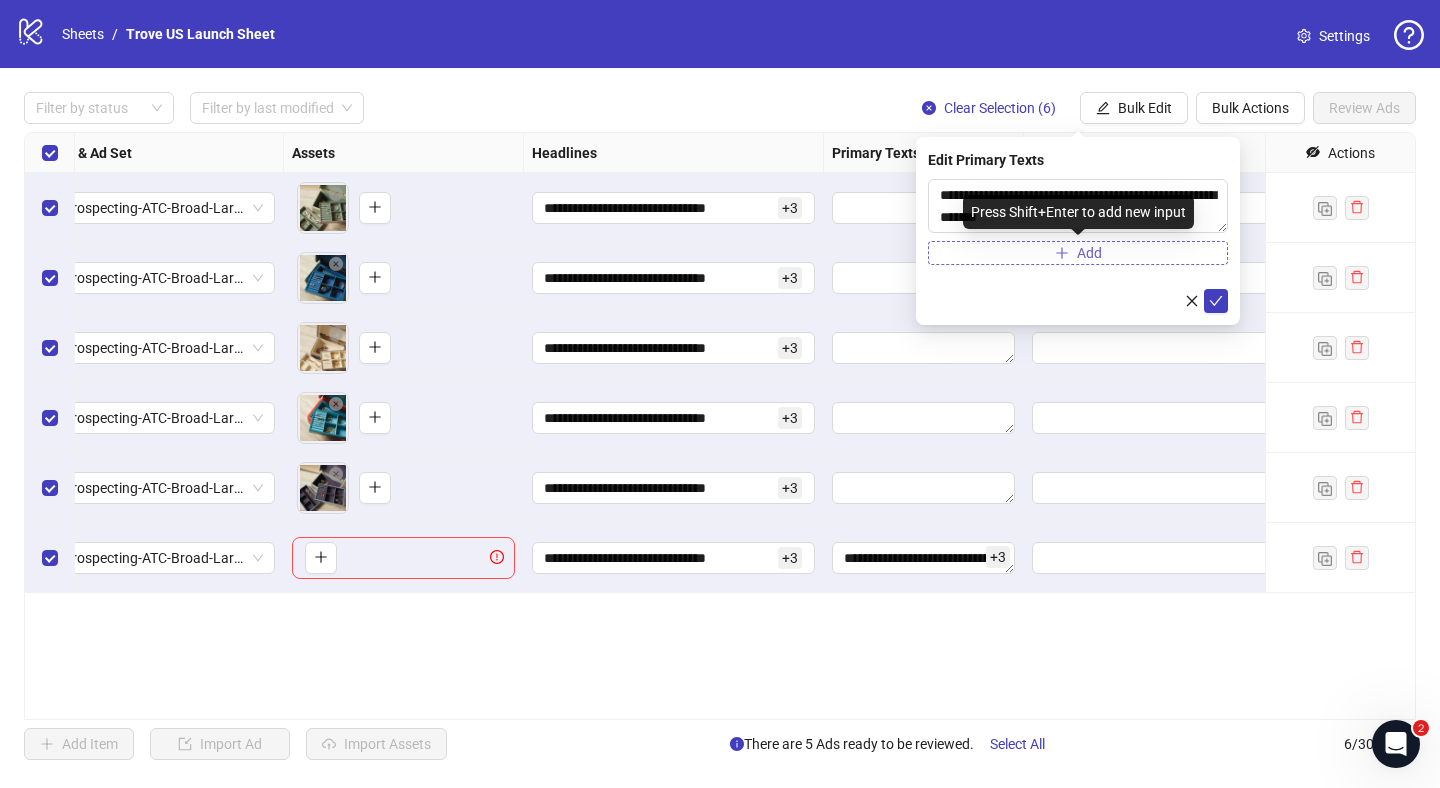 click 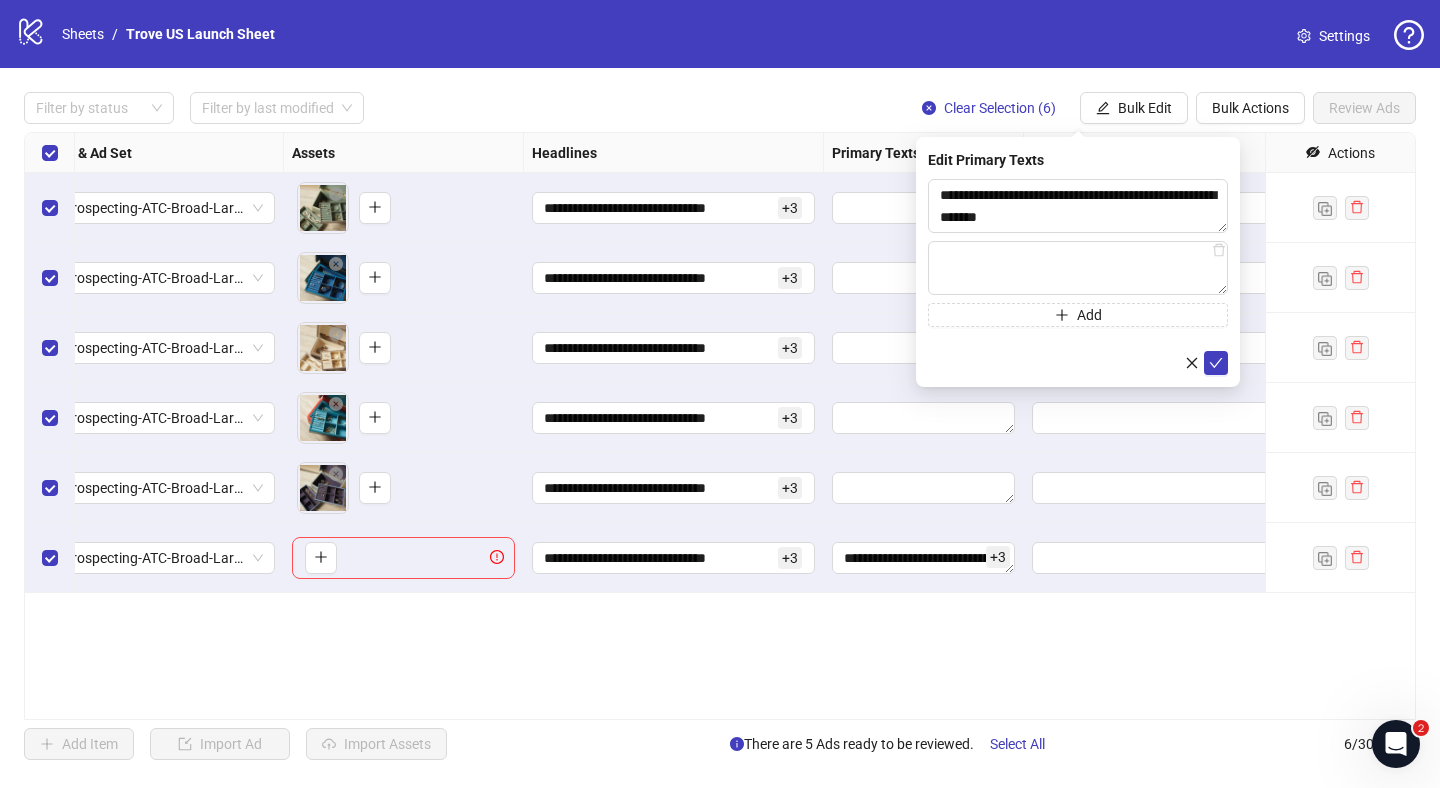click on "+ 3" at bounding box center [998, 557] 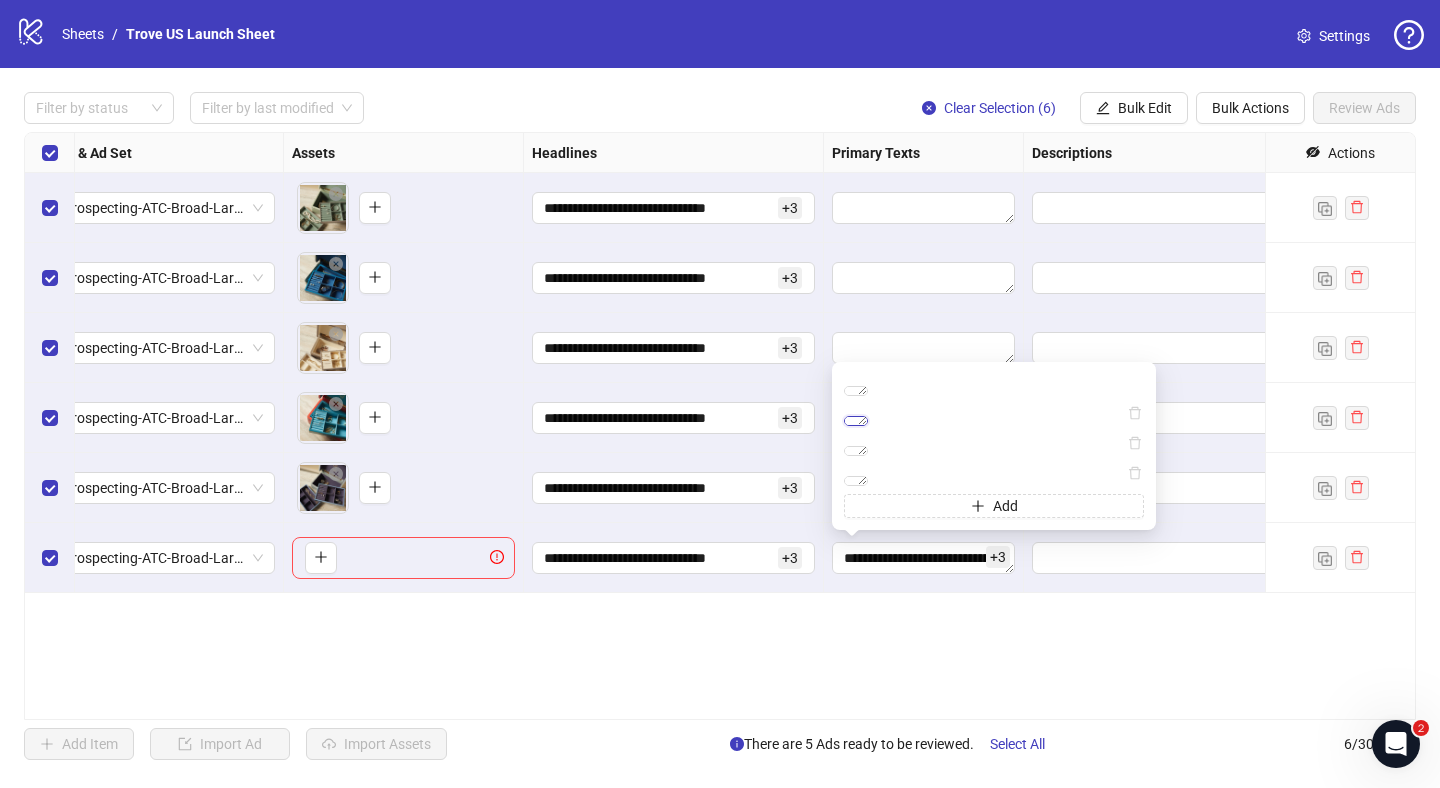click on "**********" at bounding box center [856, 421] 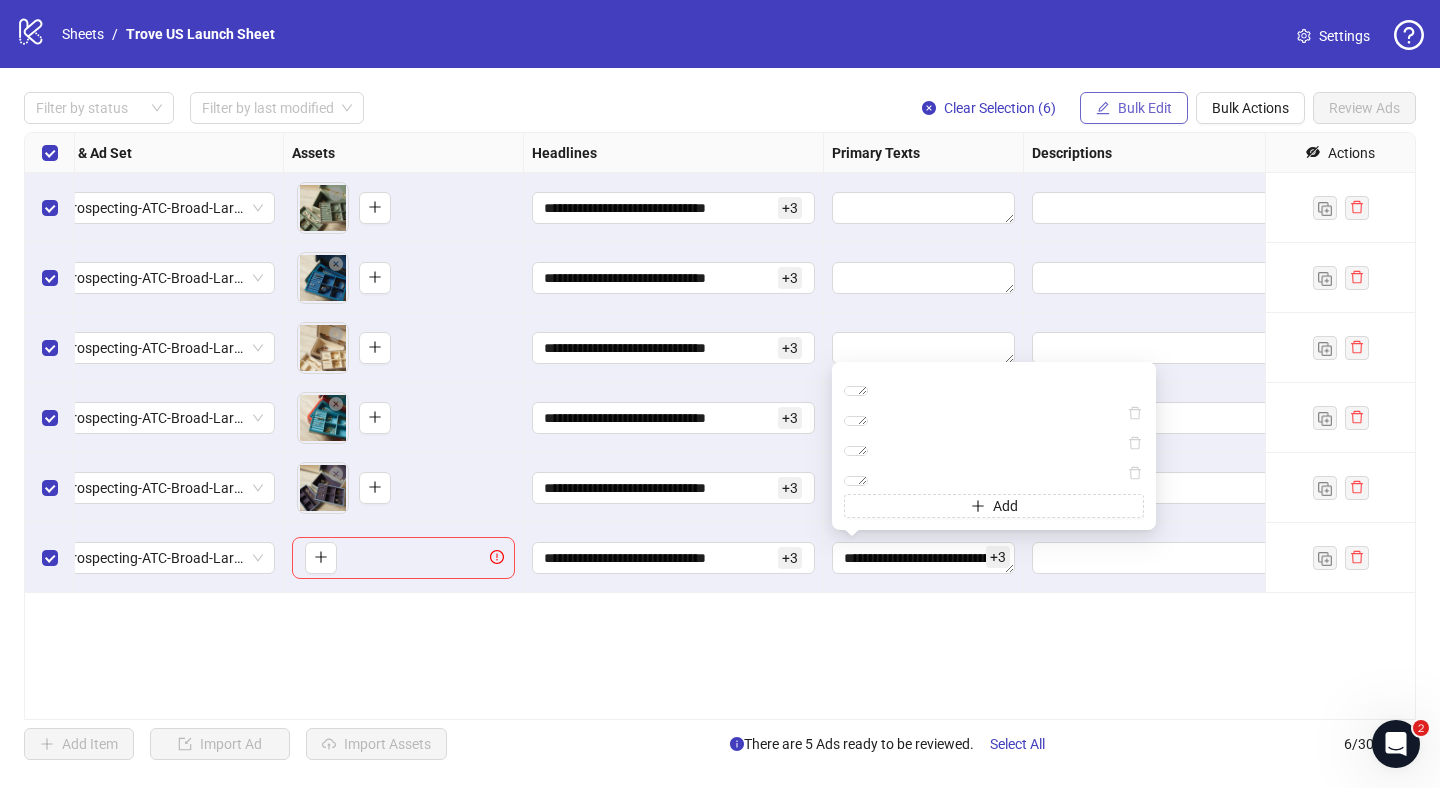 click 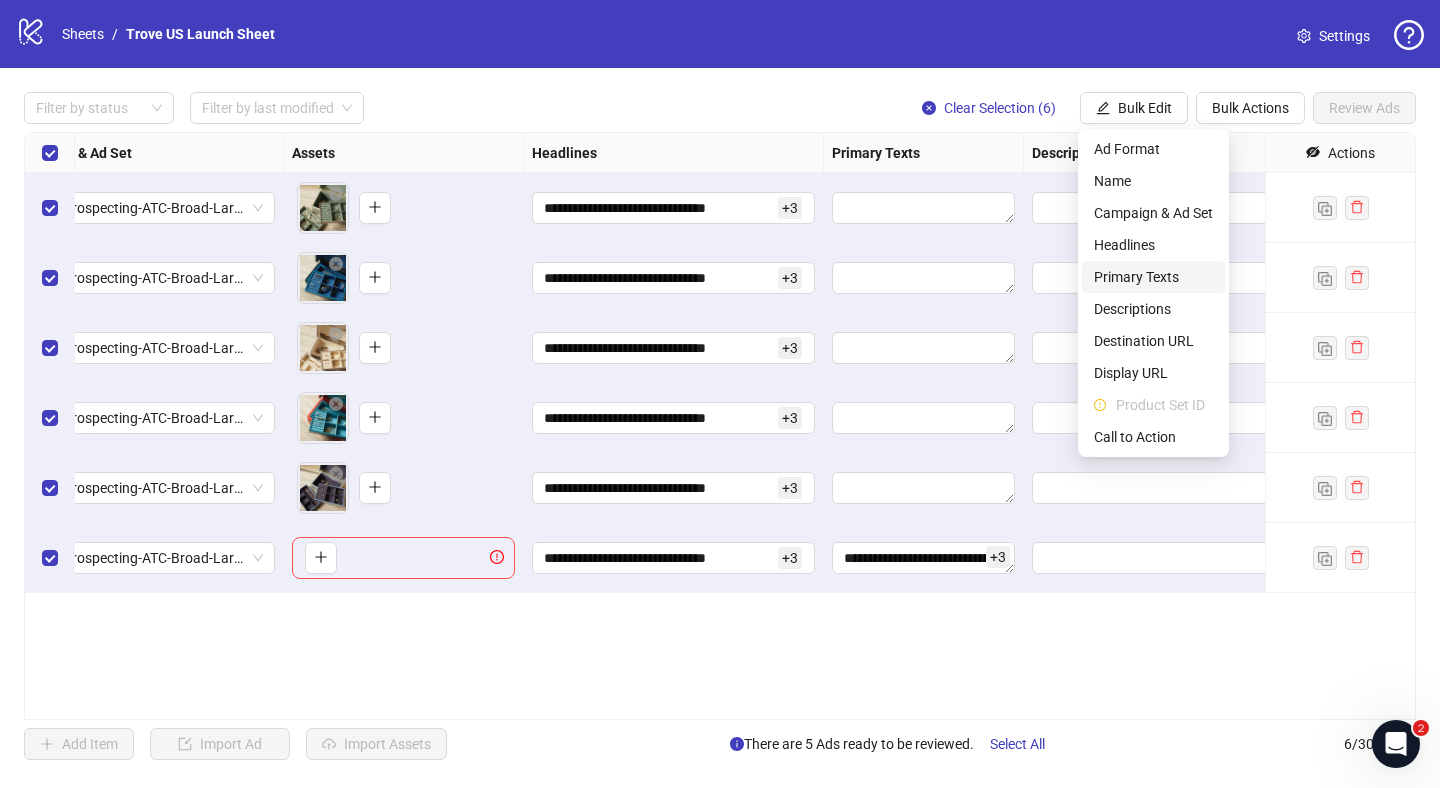 click on "Primary Texts" at bounding box center [1153, 277] 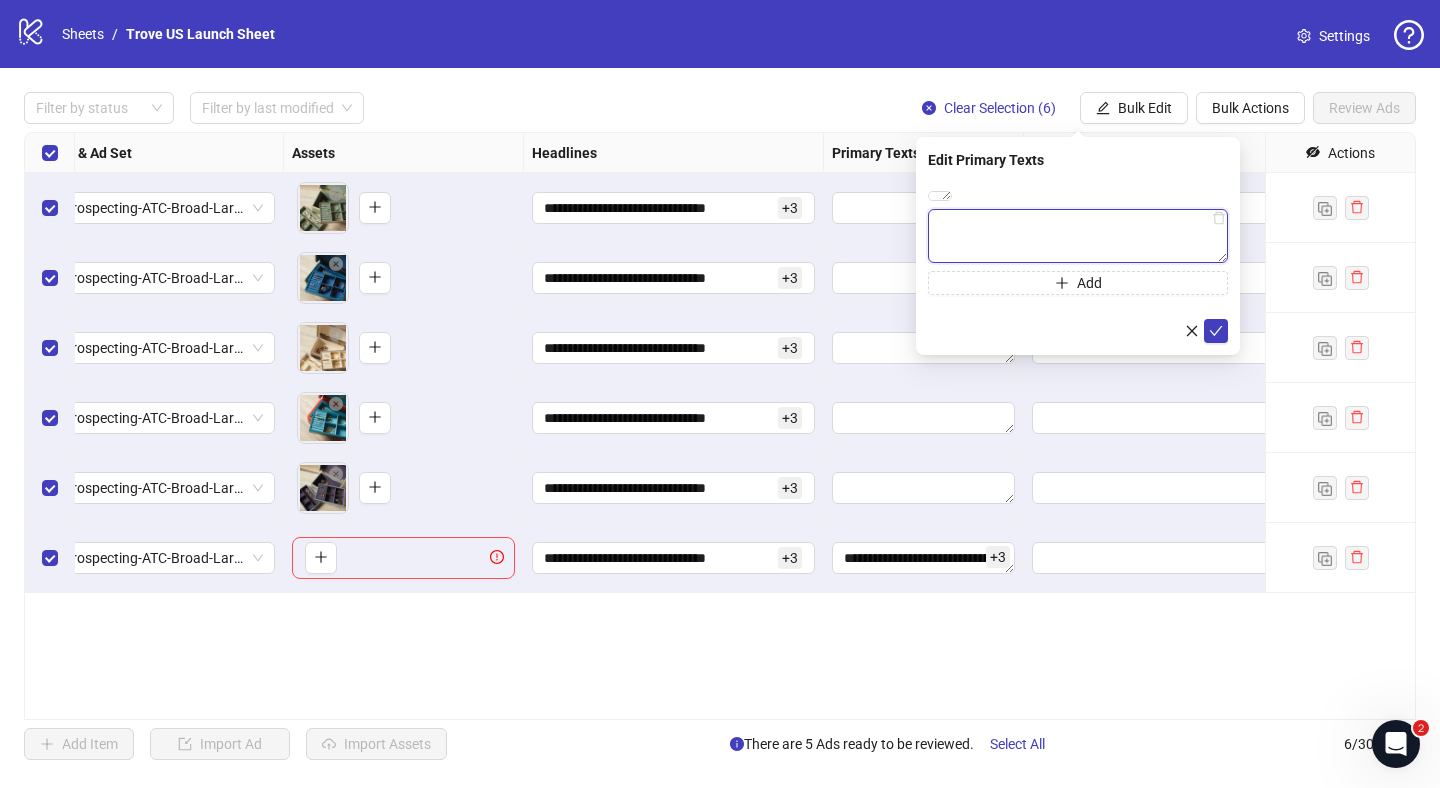 click at bounding box center [1078, 236] 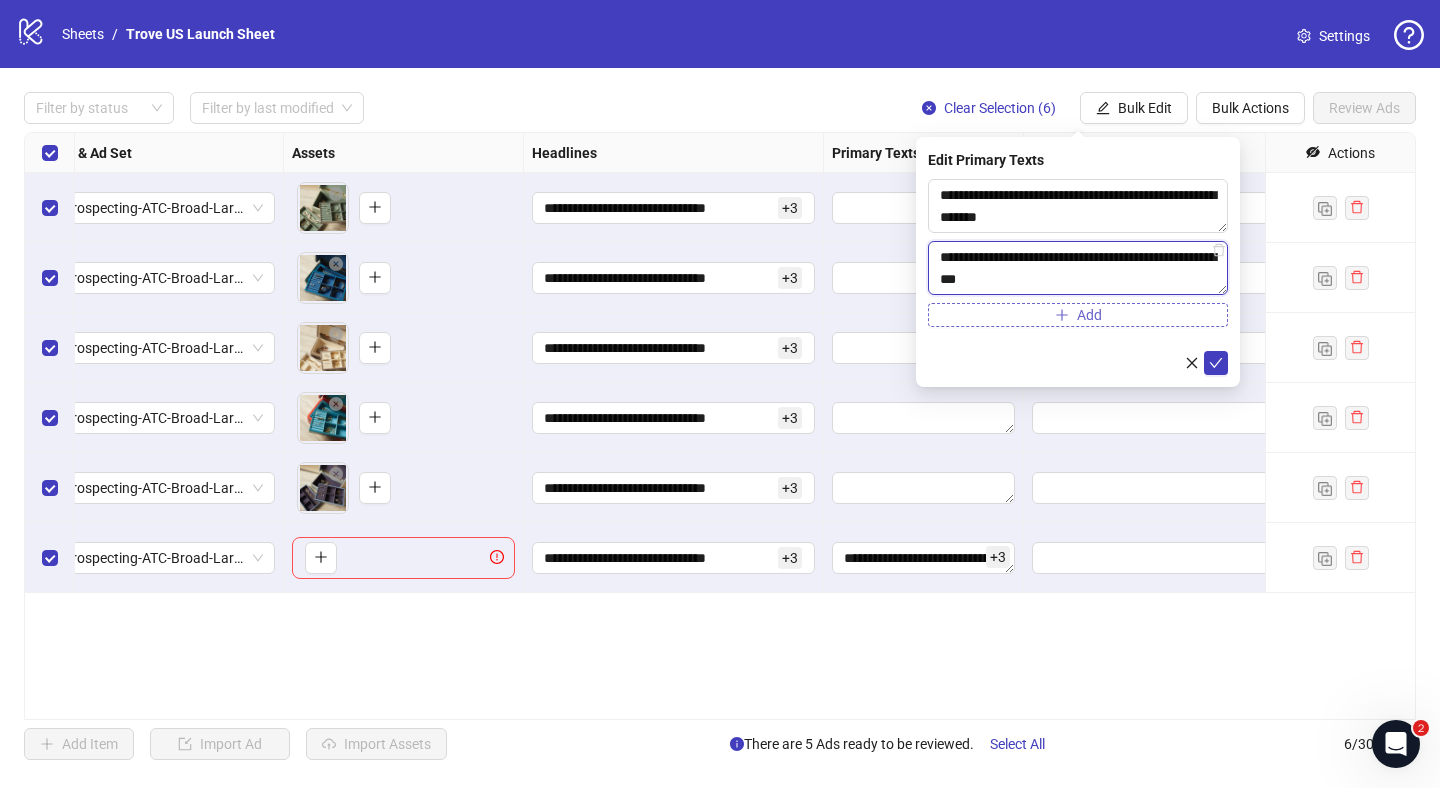 type on "**********" 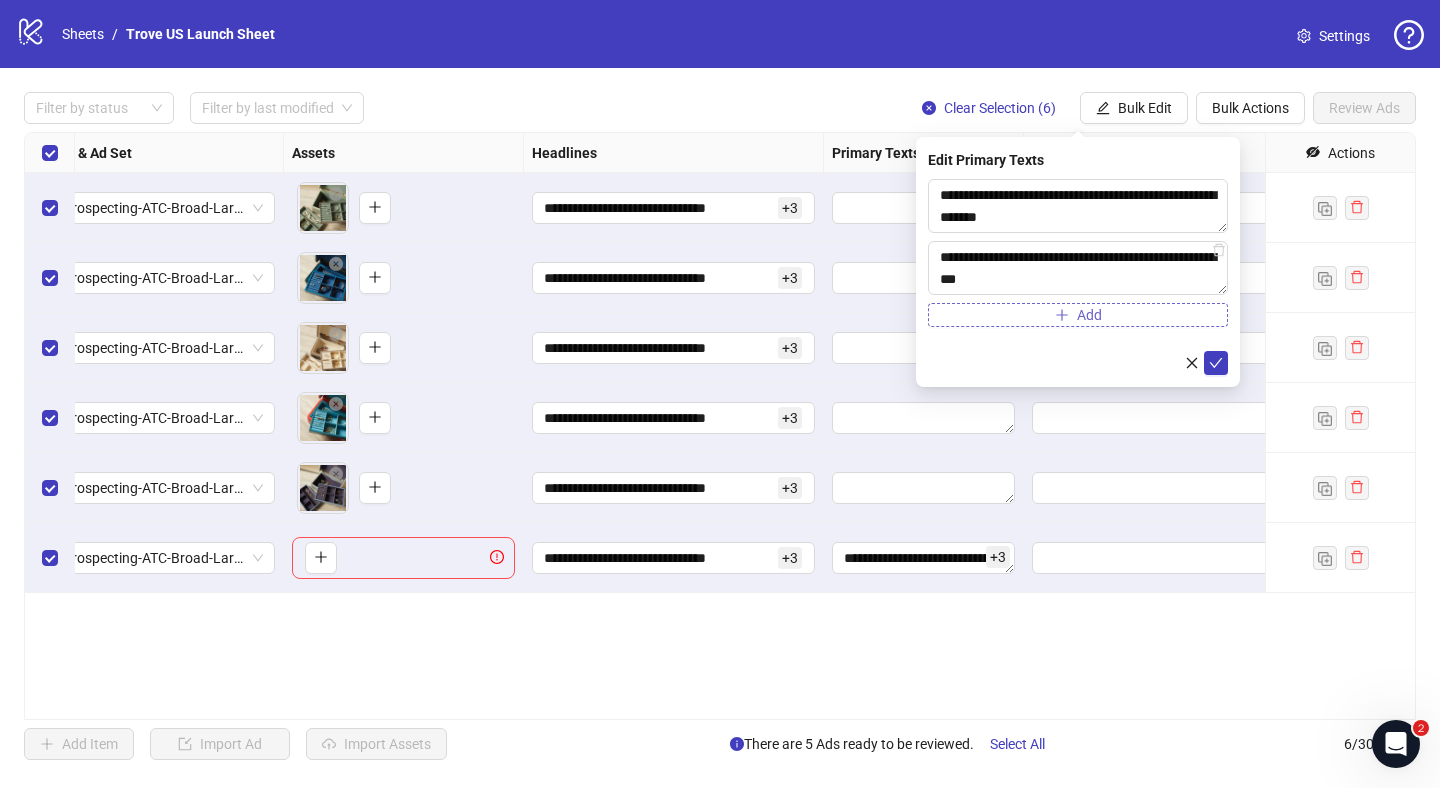 click on "Add" at bounding box center [1089, 315] 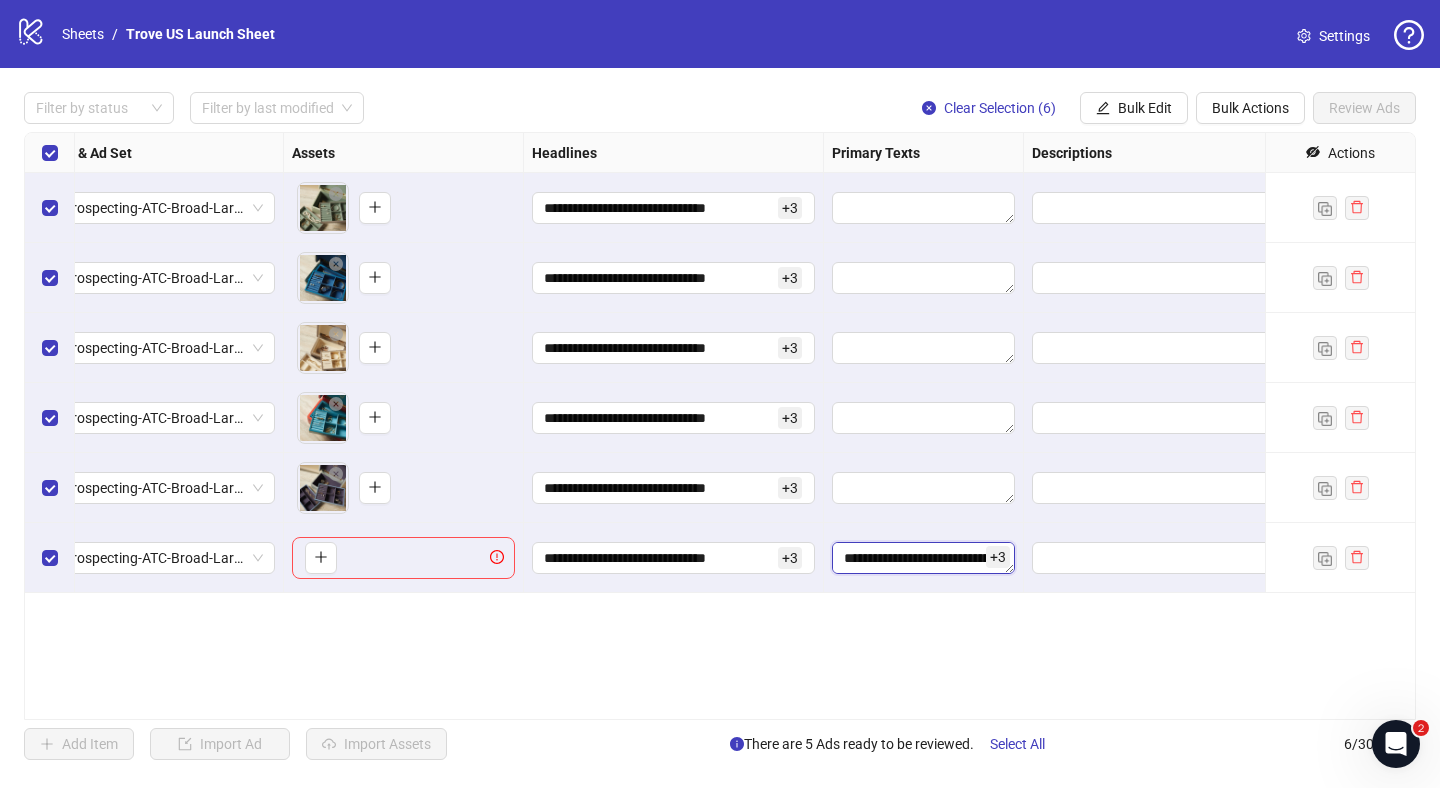 click on "**********" at bounding box center [923, 558] 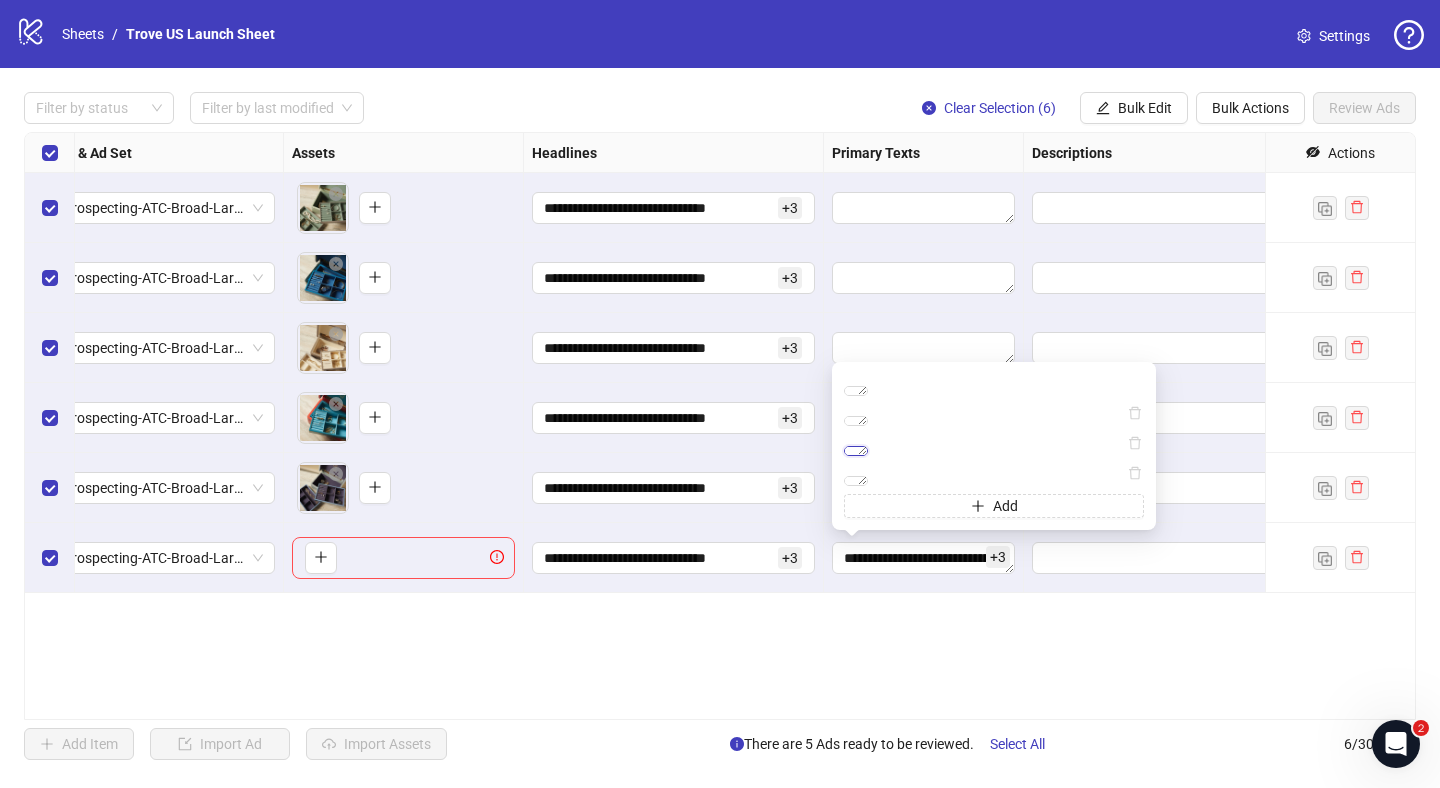 click on "**********" at bounding box center (856, 451) 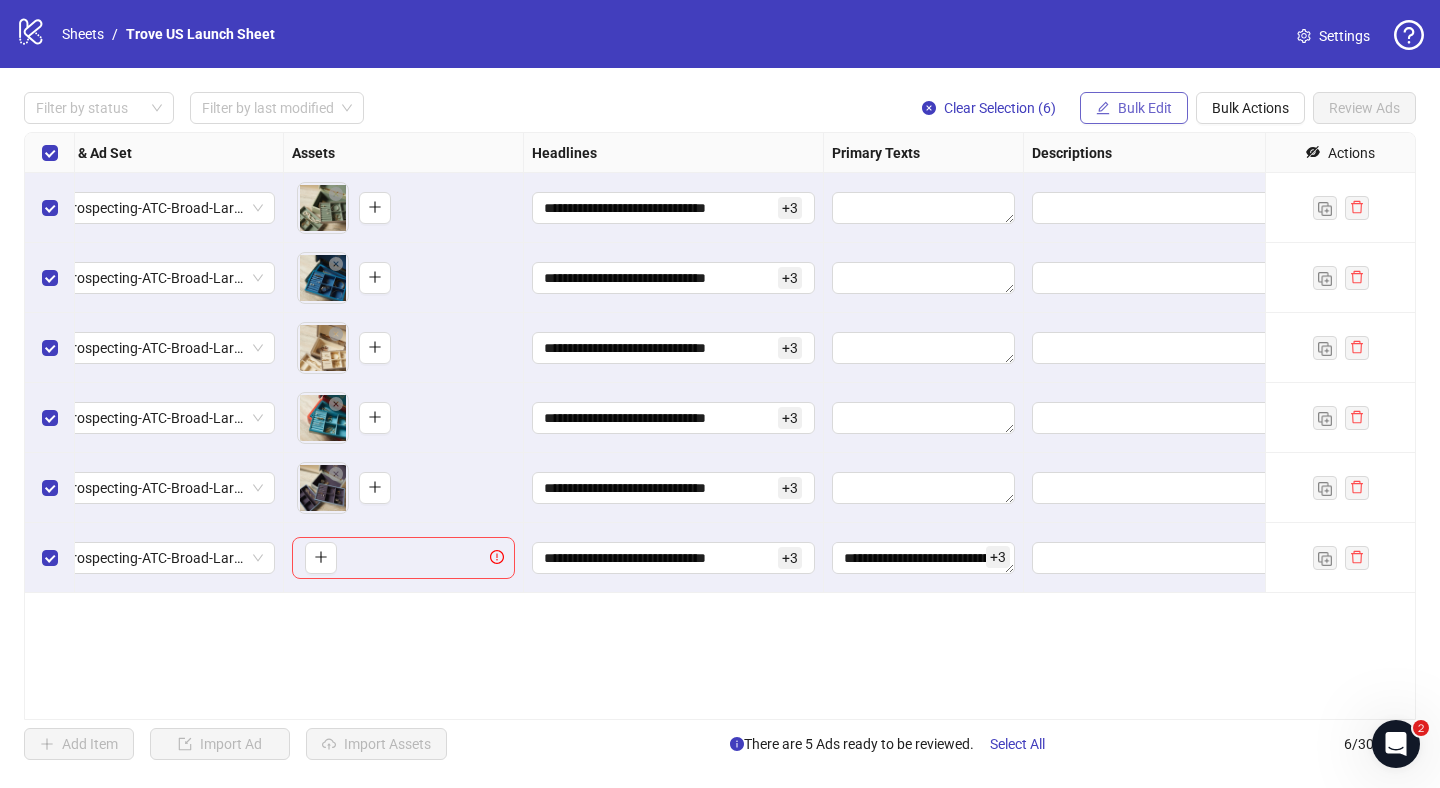 click on "Bulk Edit" at bounding box center (1134, 108) 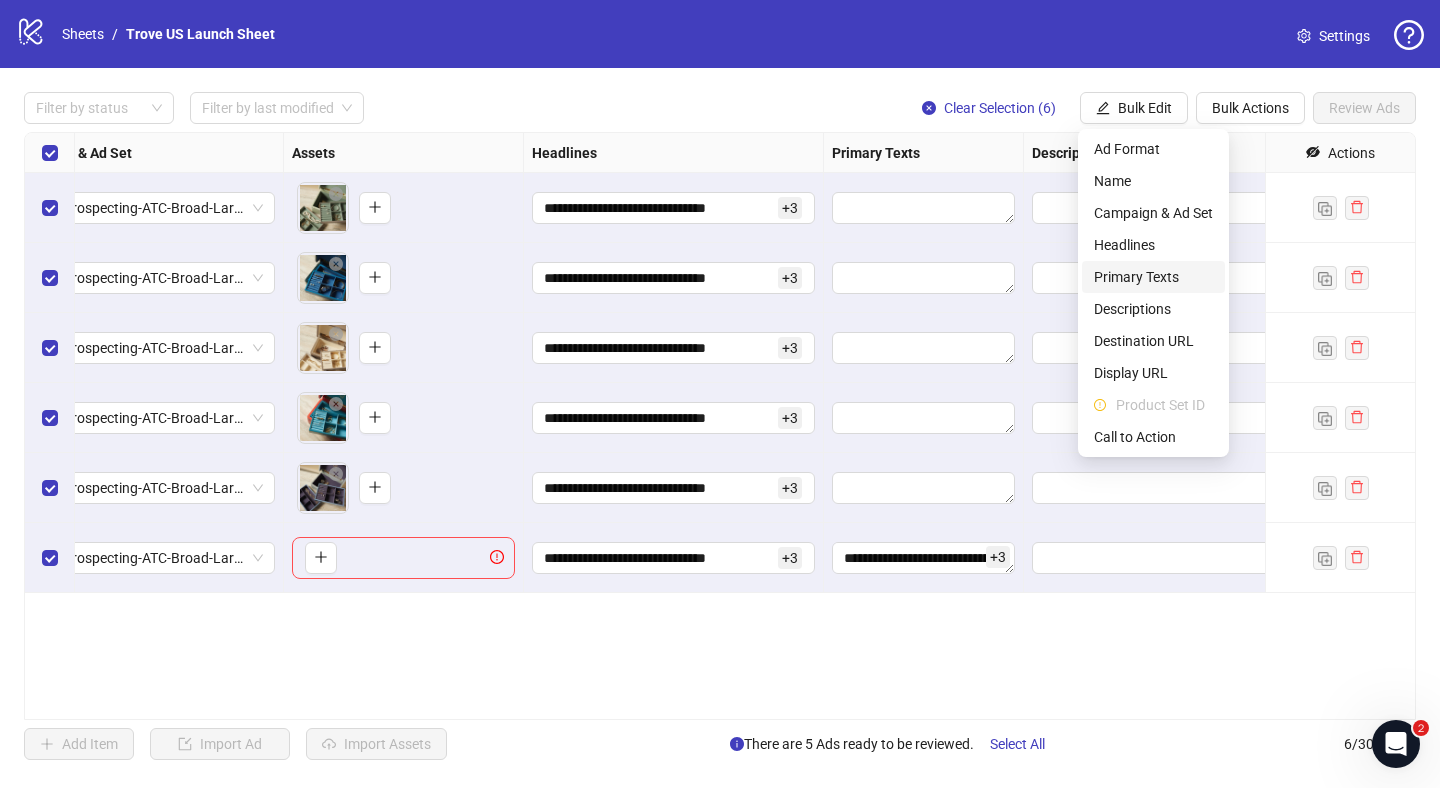 click on "Primary Texts" at bounding box center [1153, 277] 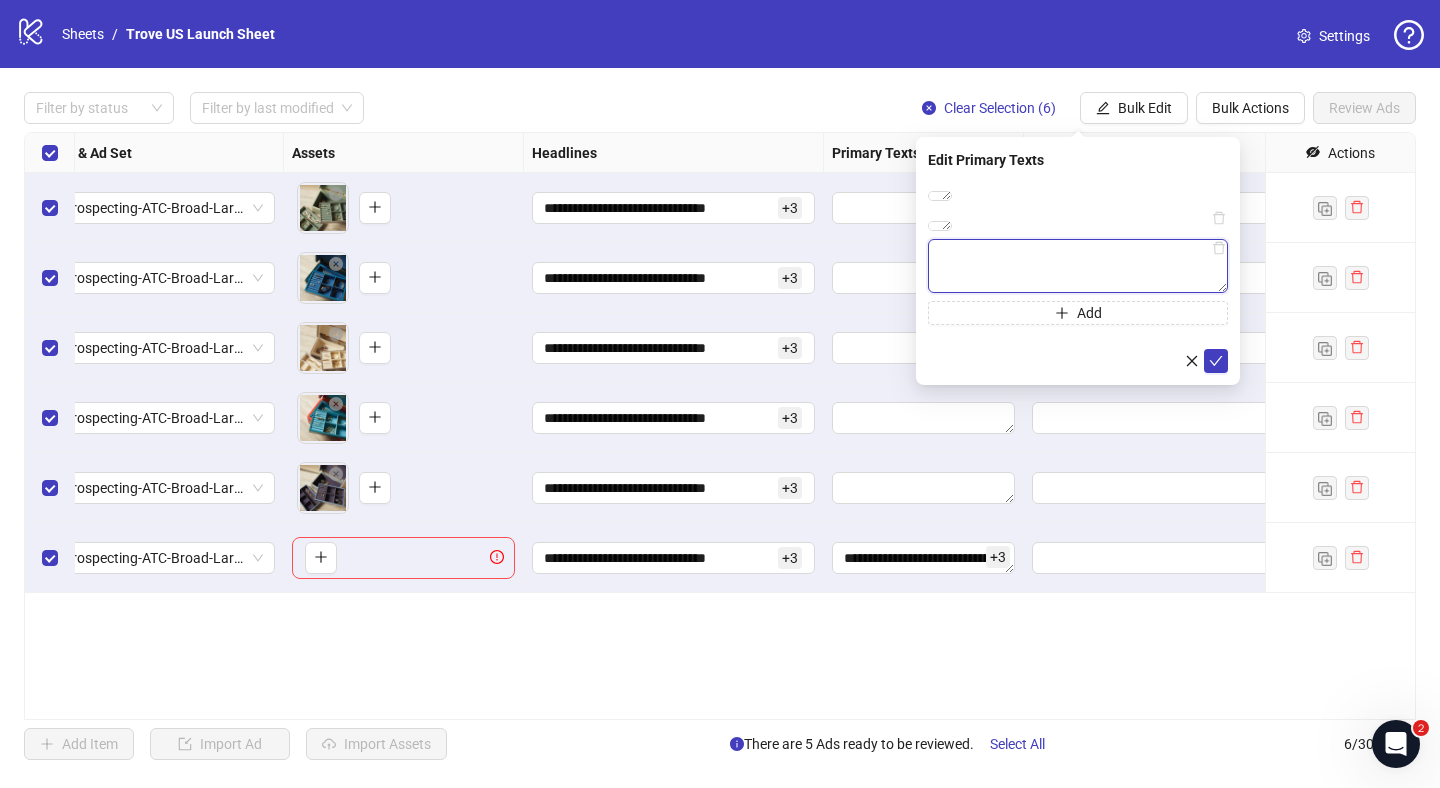 click at bounding box center [1078, 266] 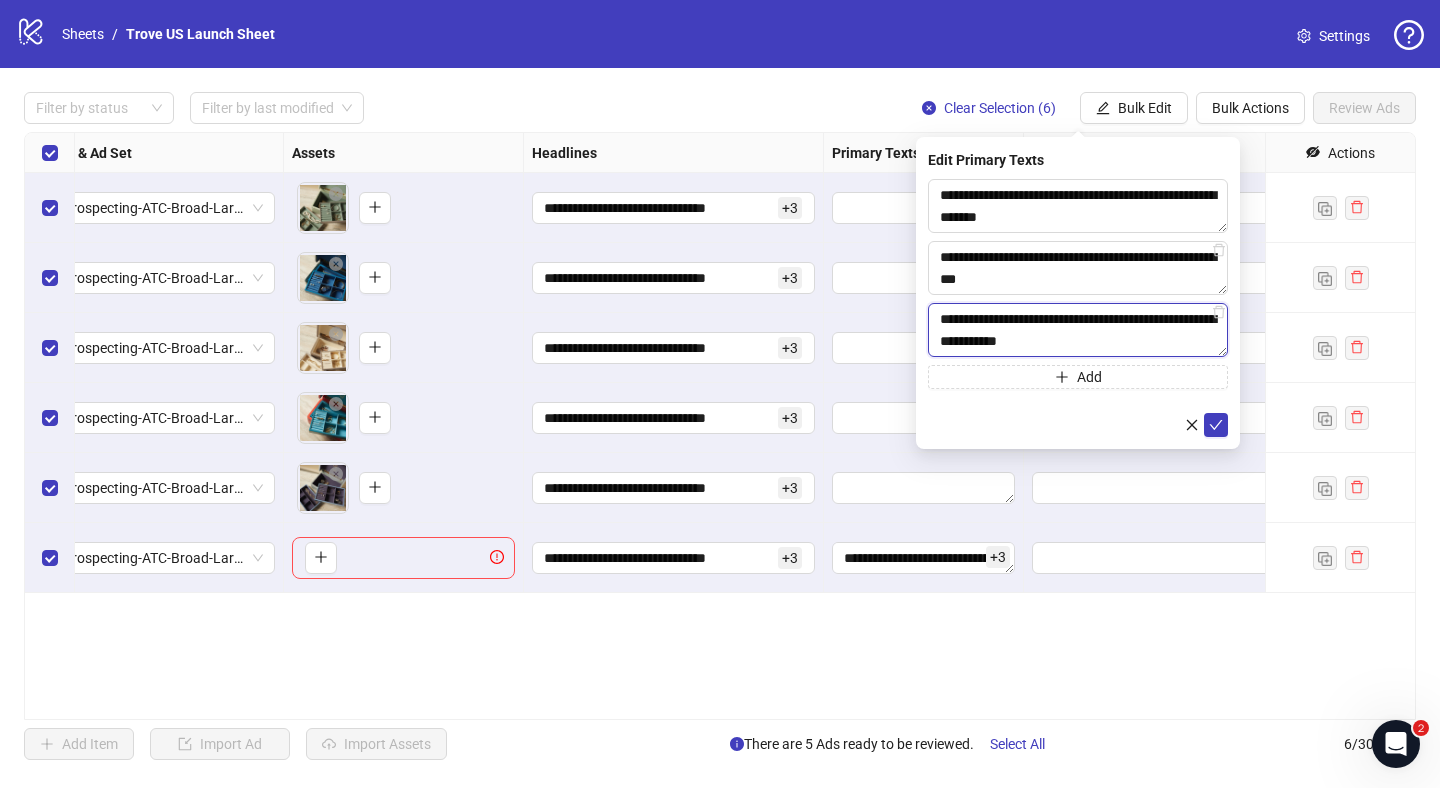 type on "**********" 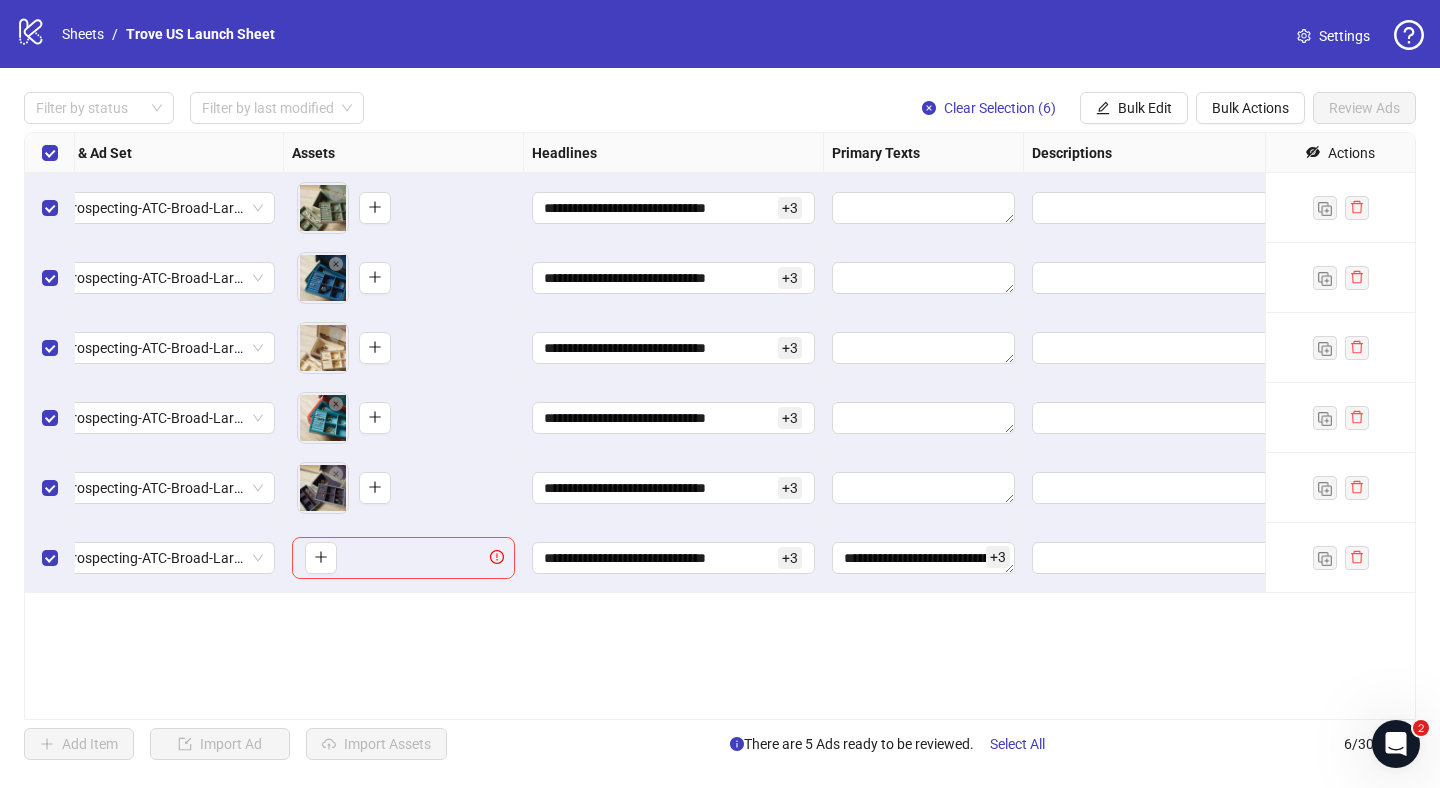 click on "+ 3" at bounding box center [998, 557] 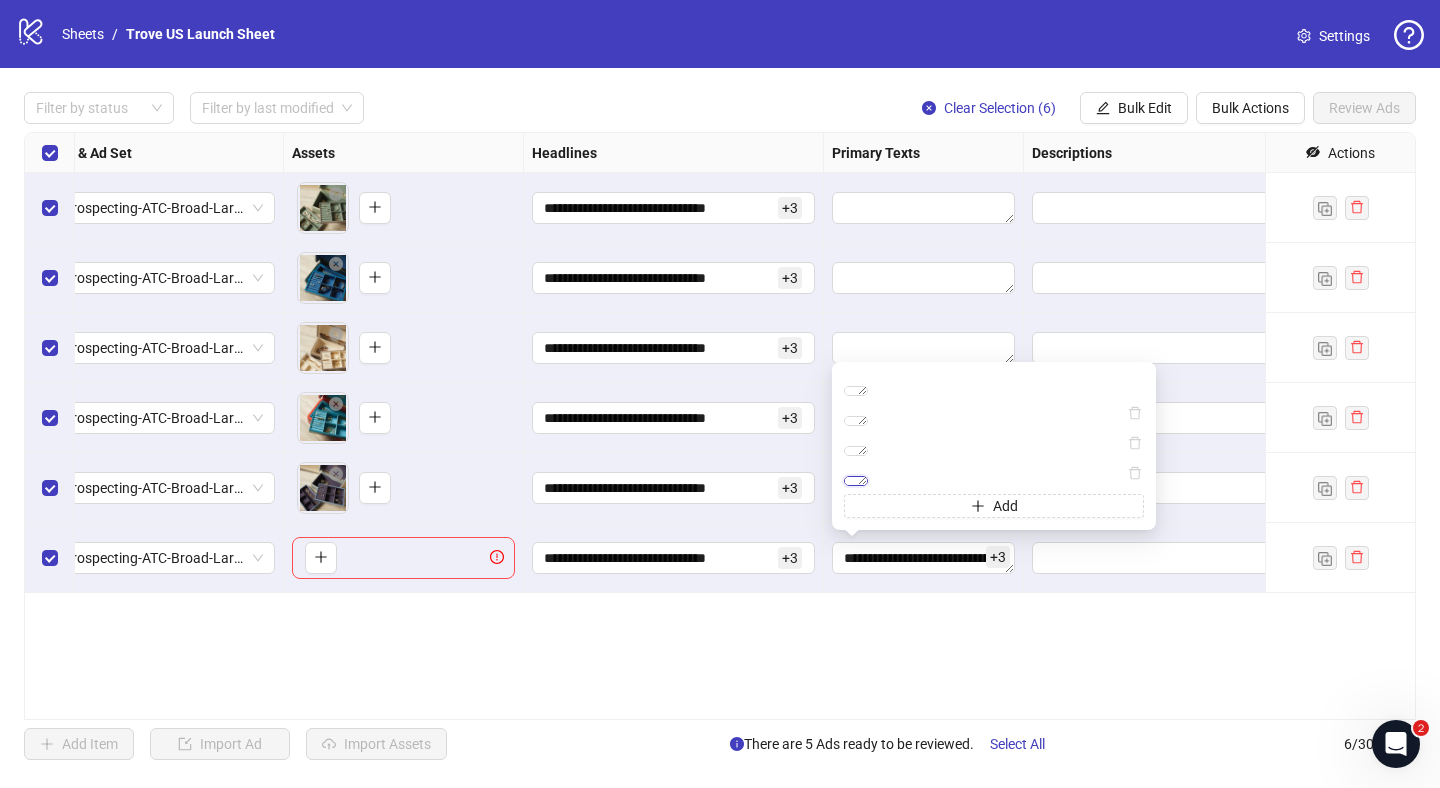 click on "**********" at bounding box center (856, 481) 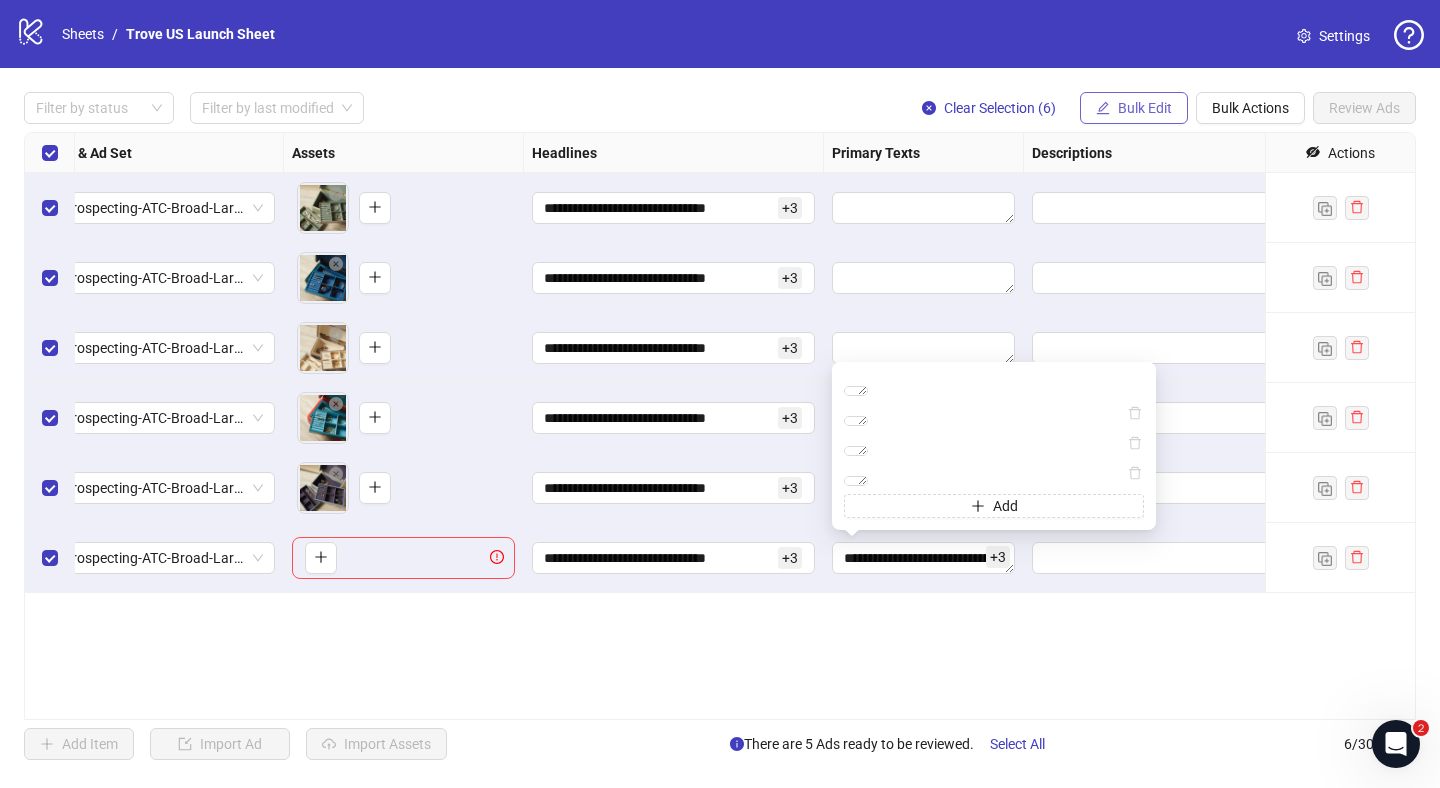 click 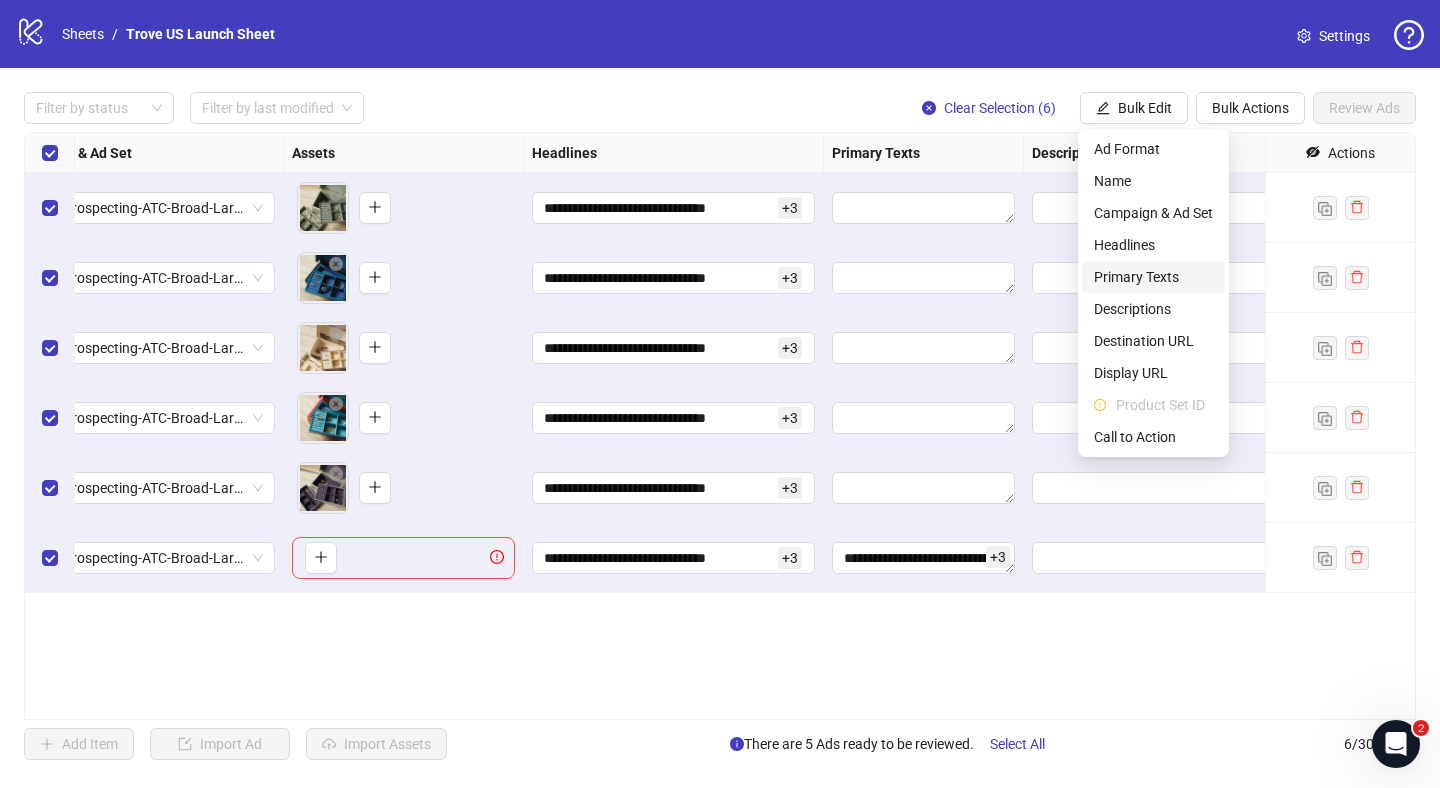 click on "Primary Texts" at bounding box center [1153, 277] 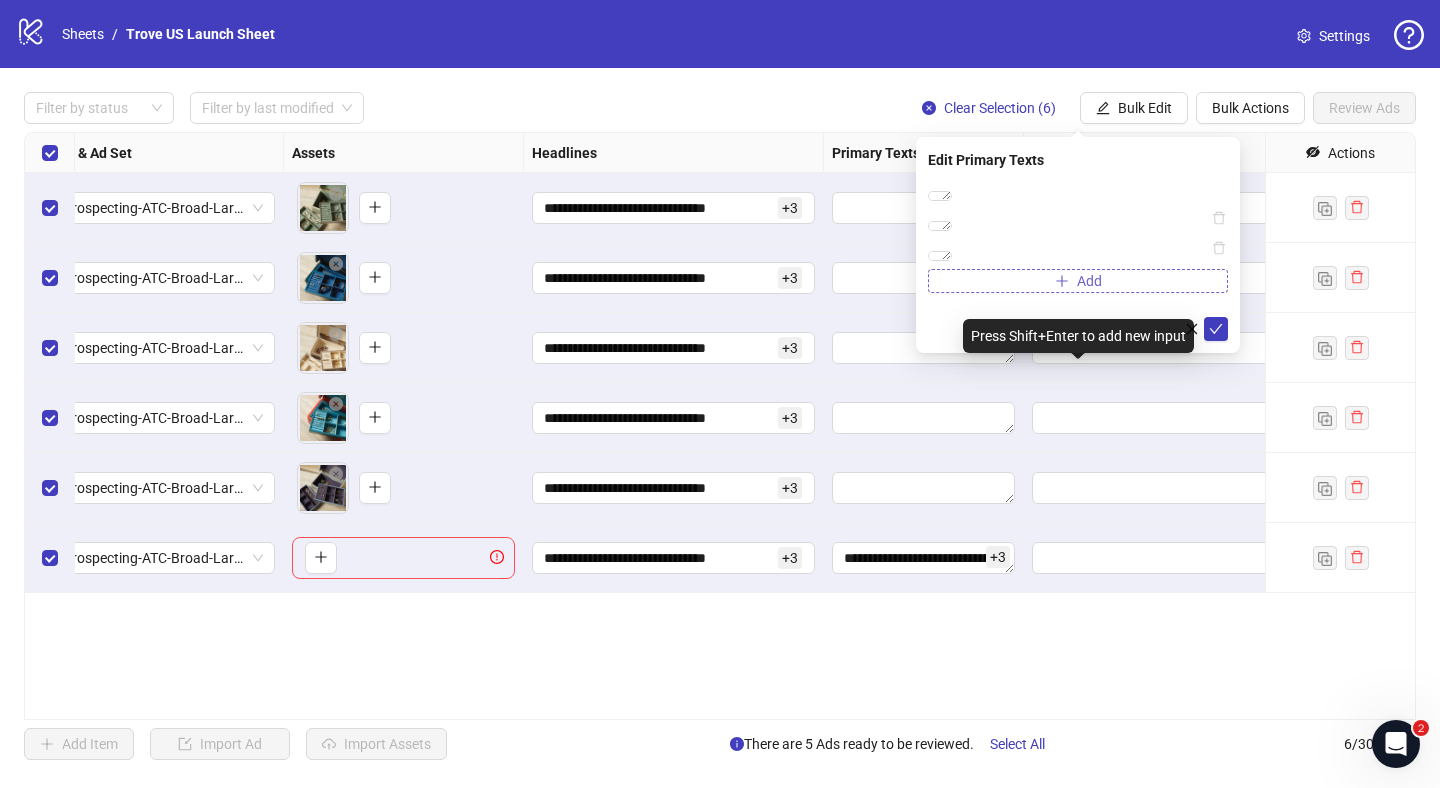 click 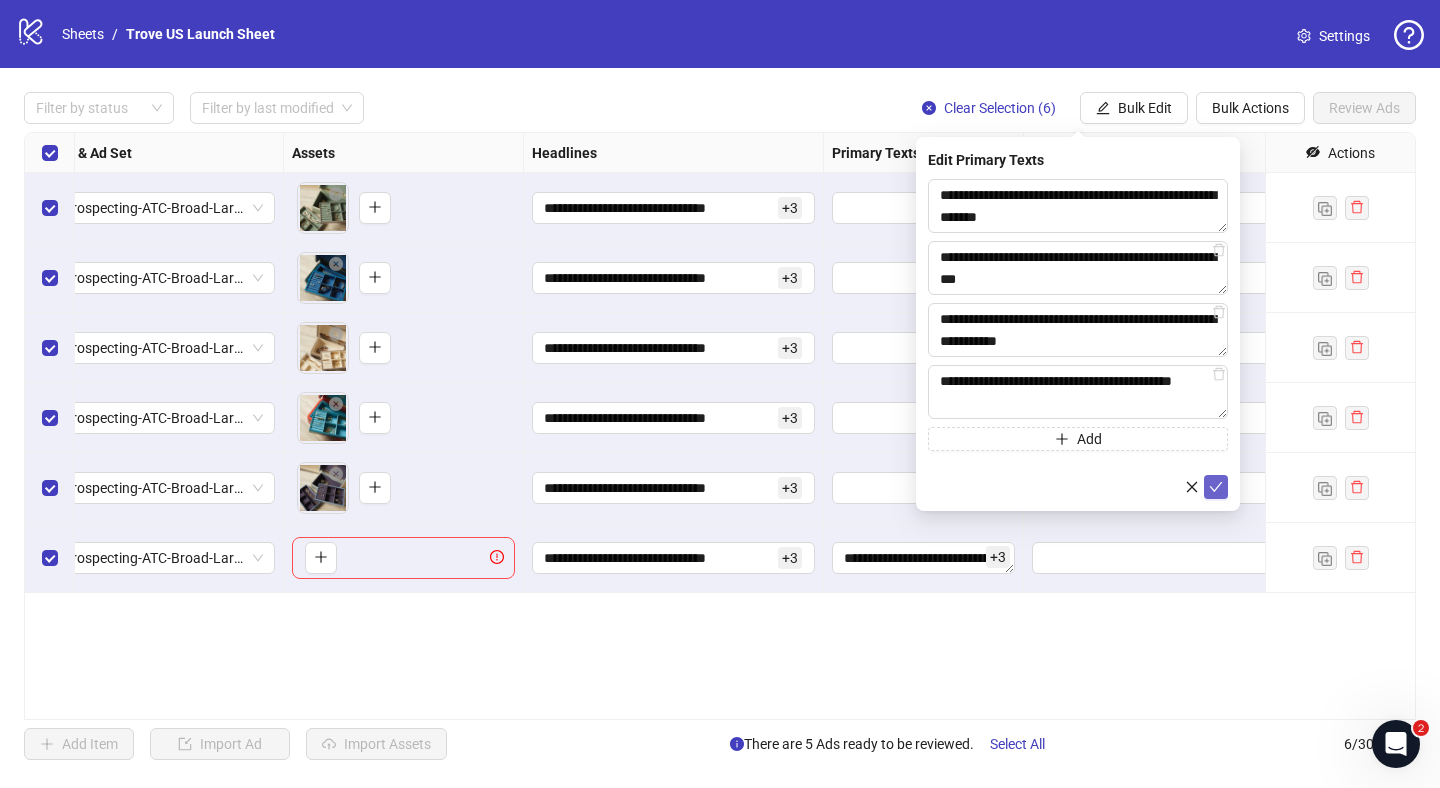 type on "**********" 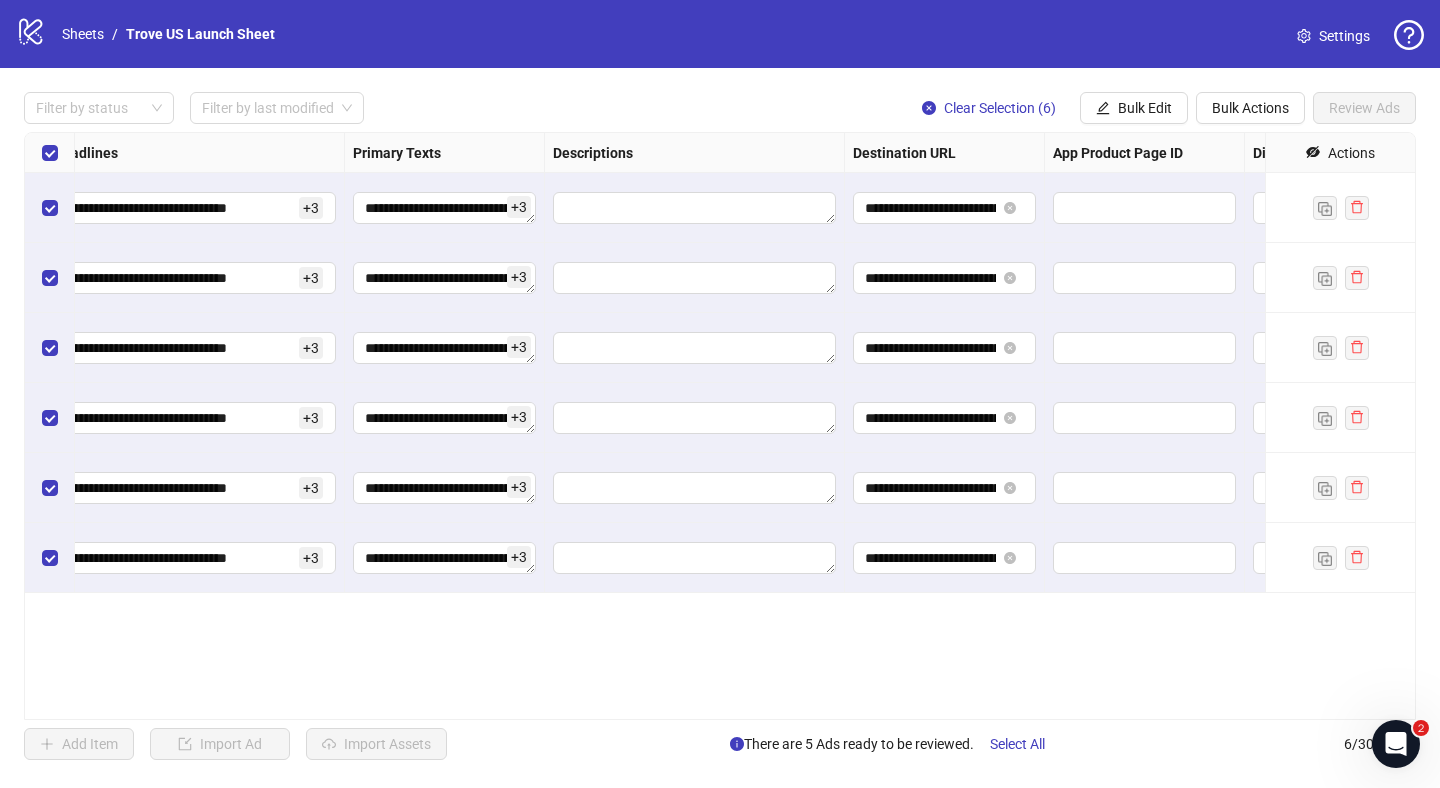 scroll, scrollTop: 0, scrollLeft: 1212, axis: horizontal 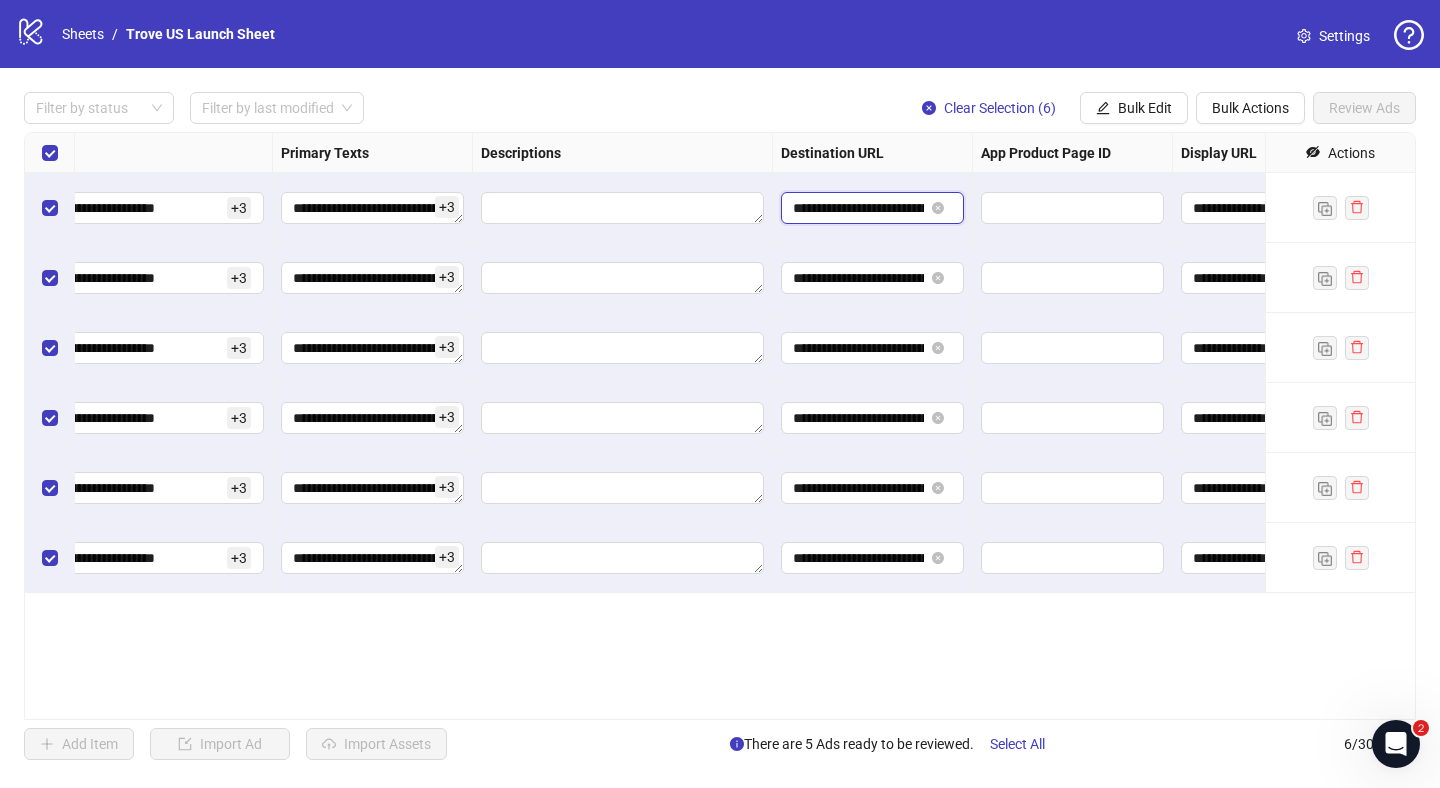 click on "**********" at bounding box center (858, 208) 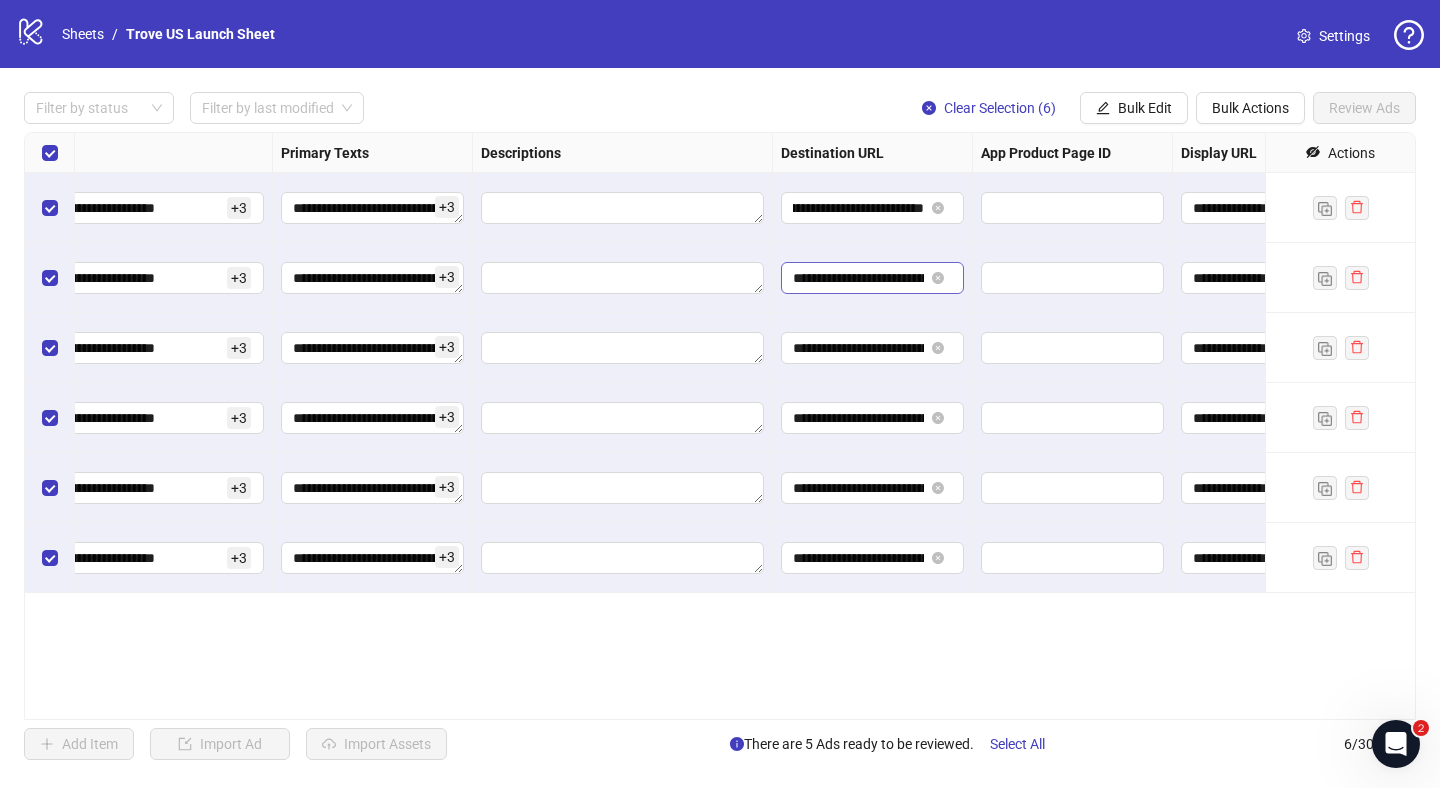 click on "**********" at bounding box center (872, 278) 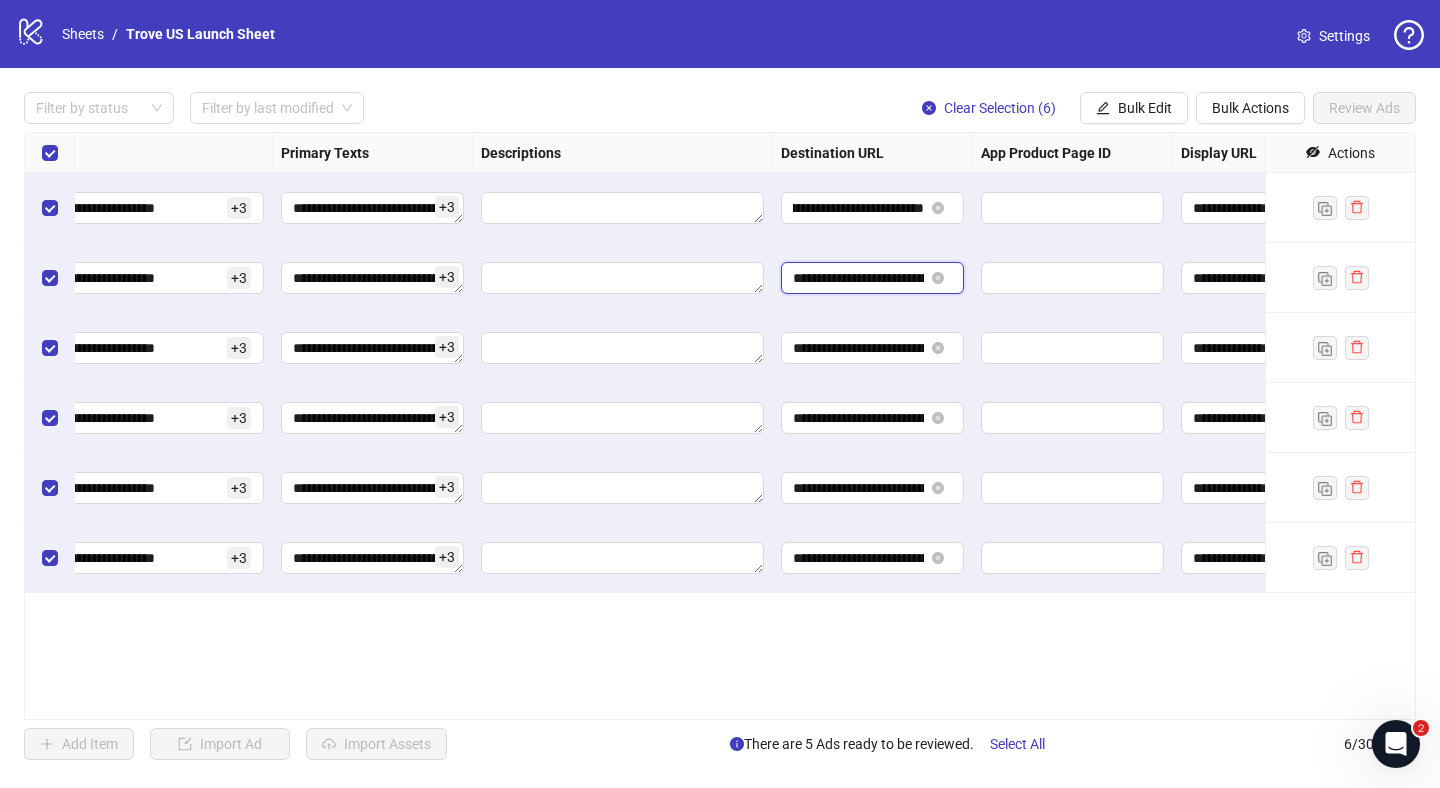 scroll, scrollTop: 0, scrollLeft: 0, axis: both 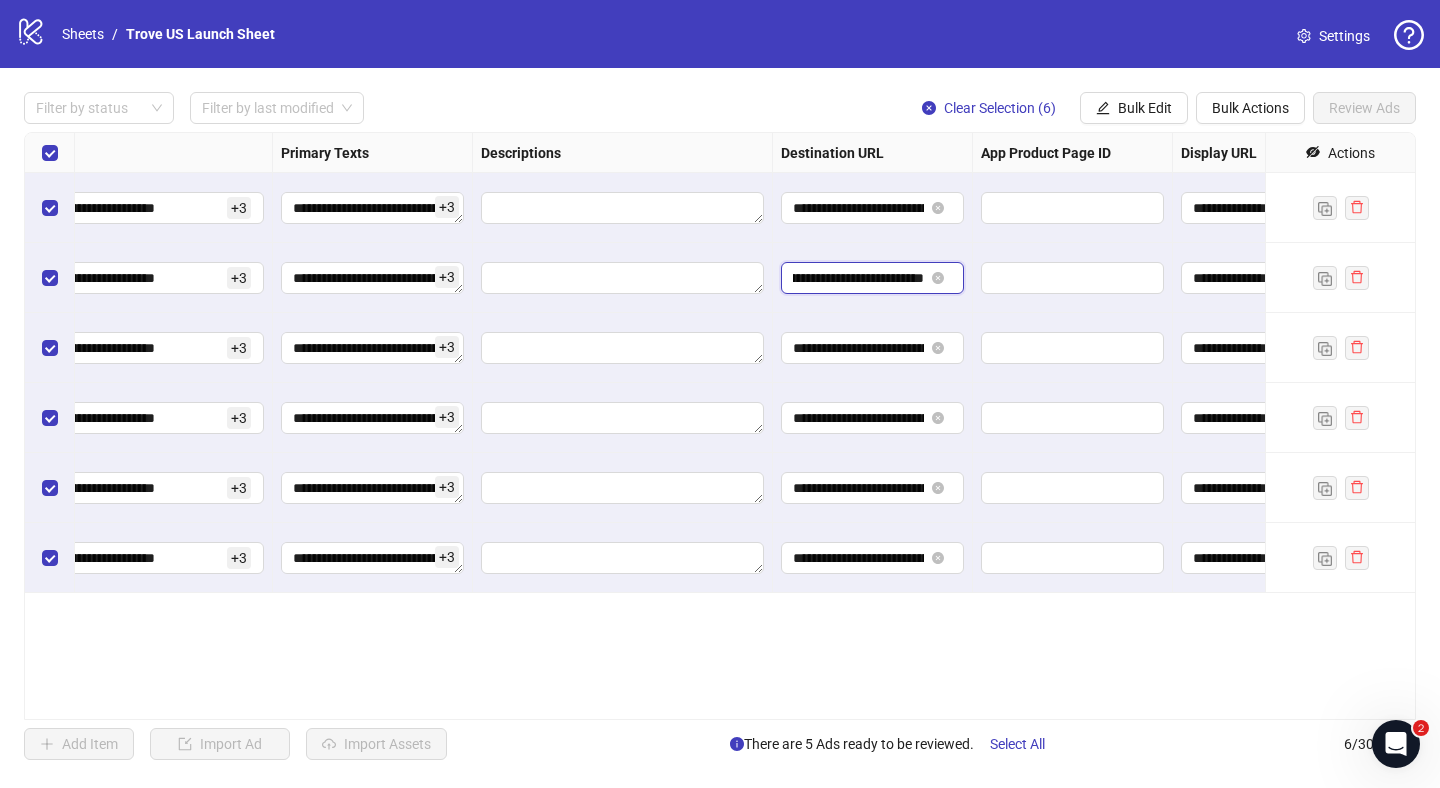 click on "**********" at bounding box center [858, 278] 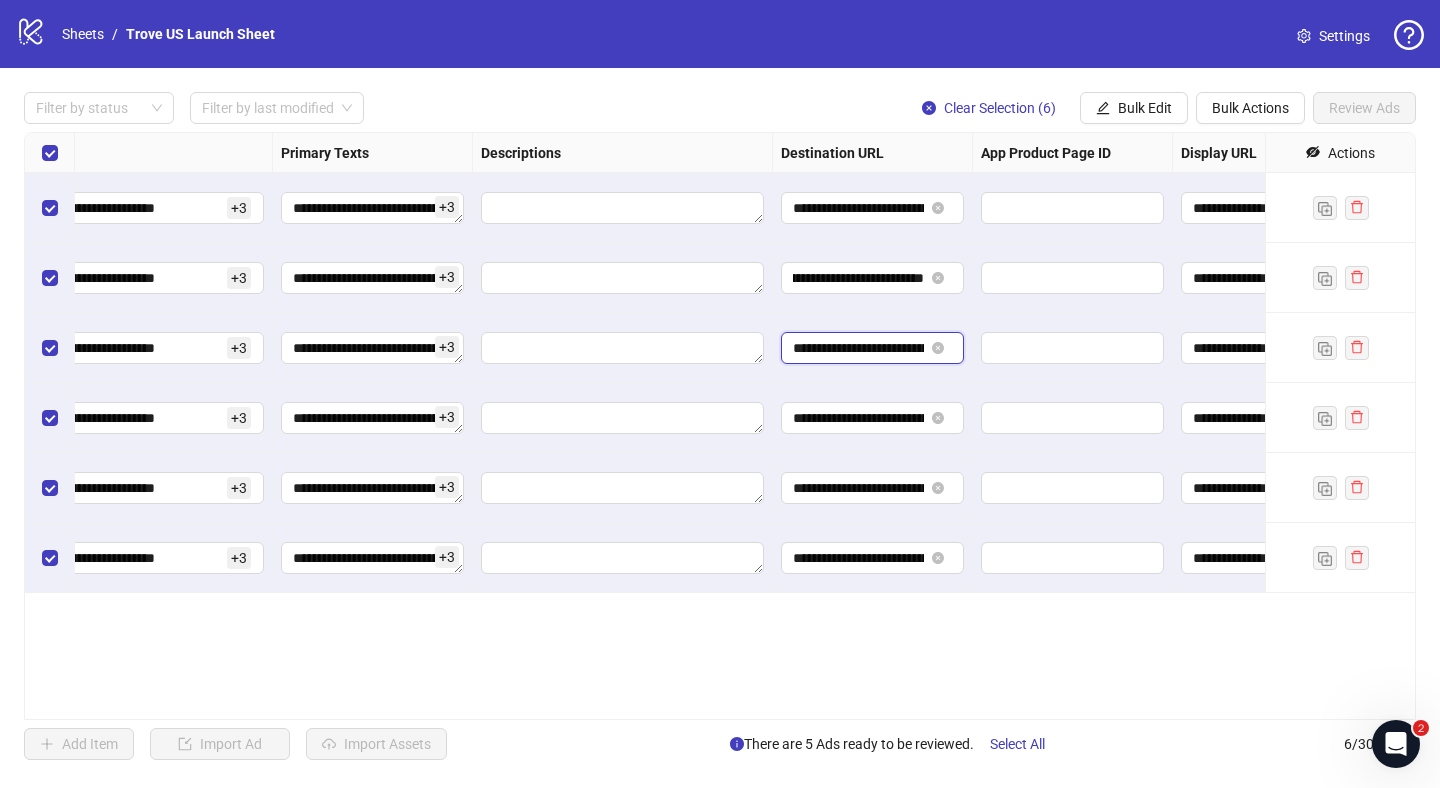 click on "**********" at bounding box center (858, 348) 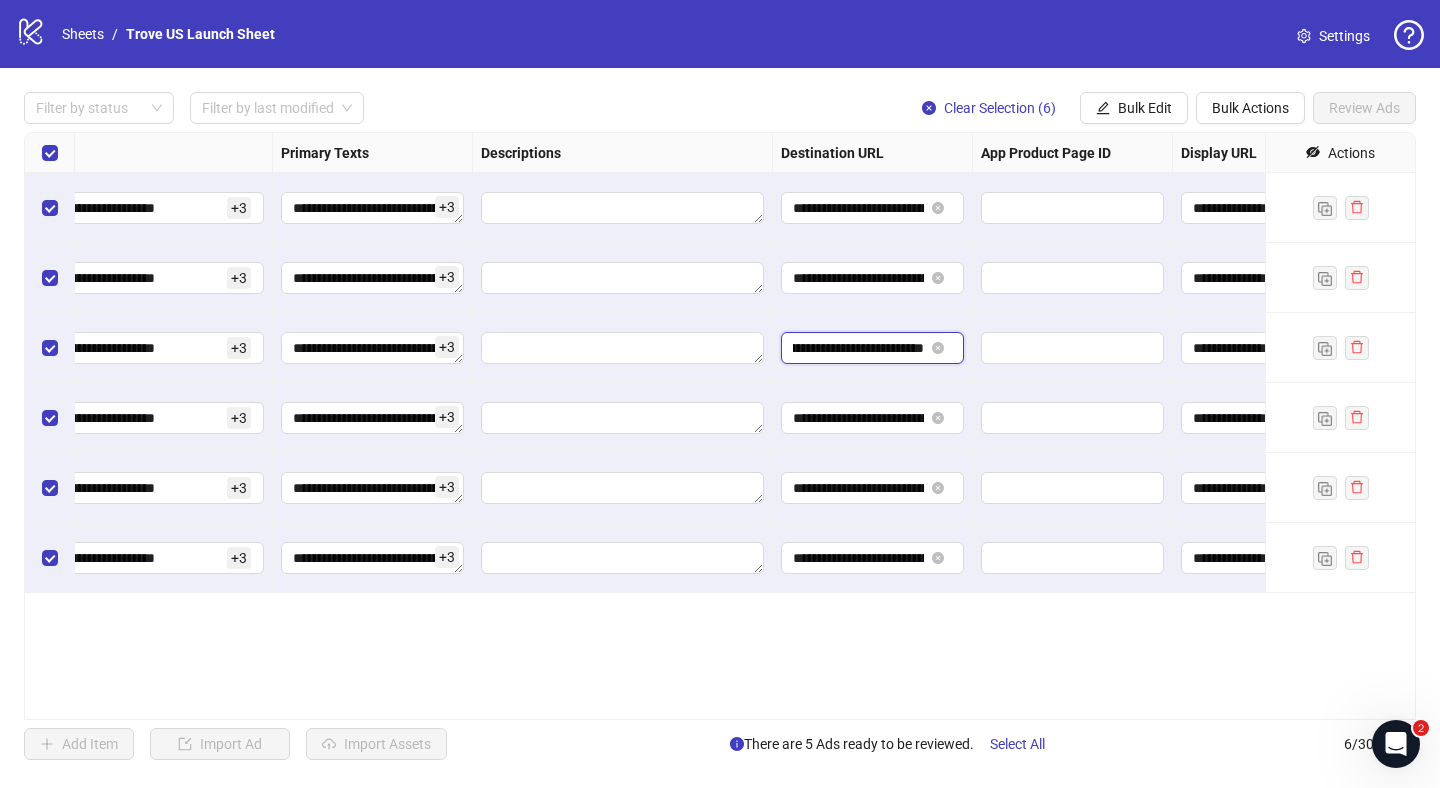 scroll, scrollTop: 0, scrollLeft: 0, axis: both 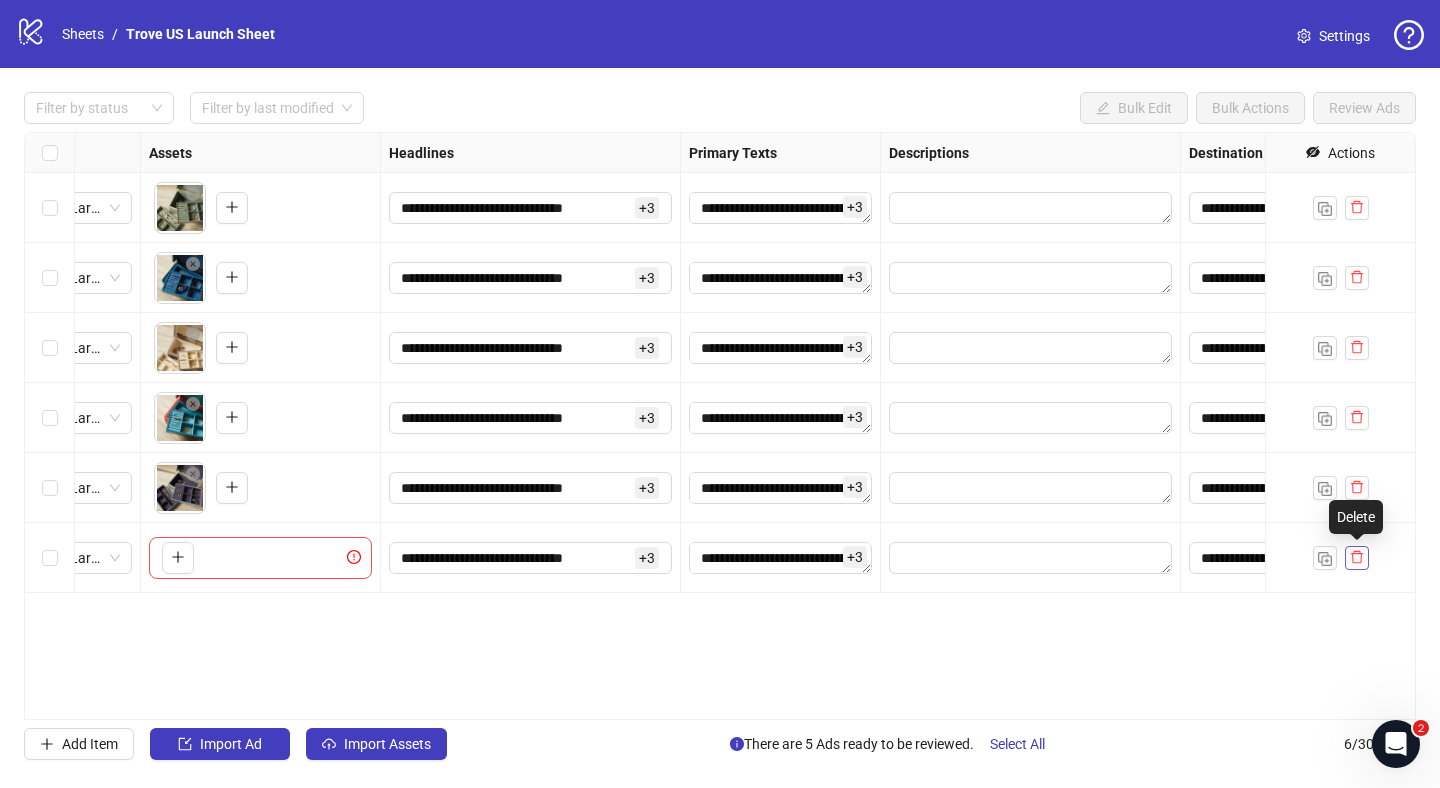 click at bounding box center (1357, 558) 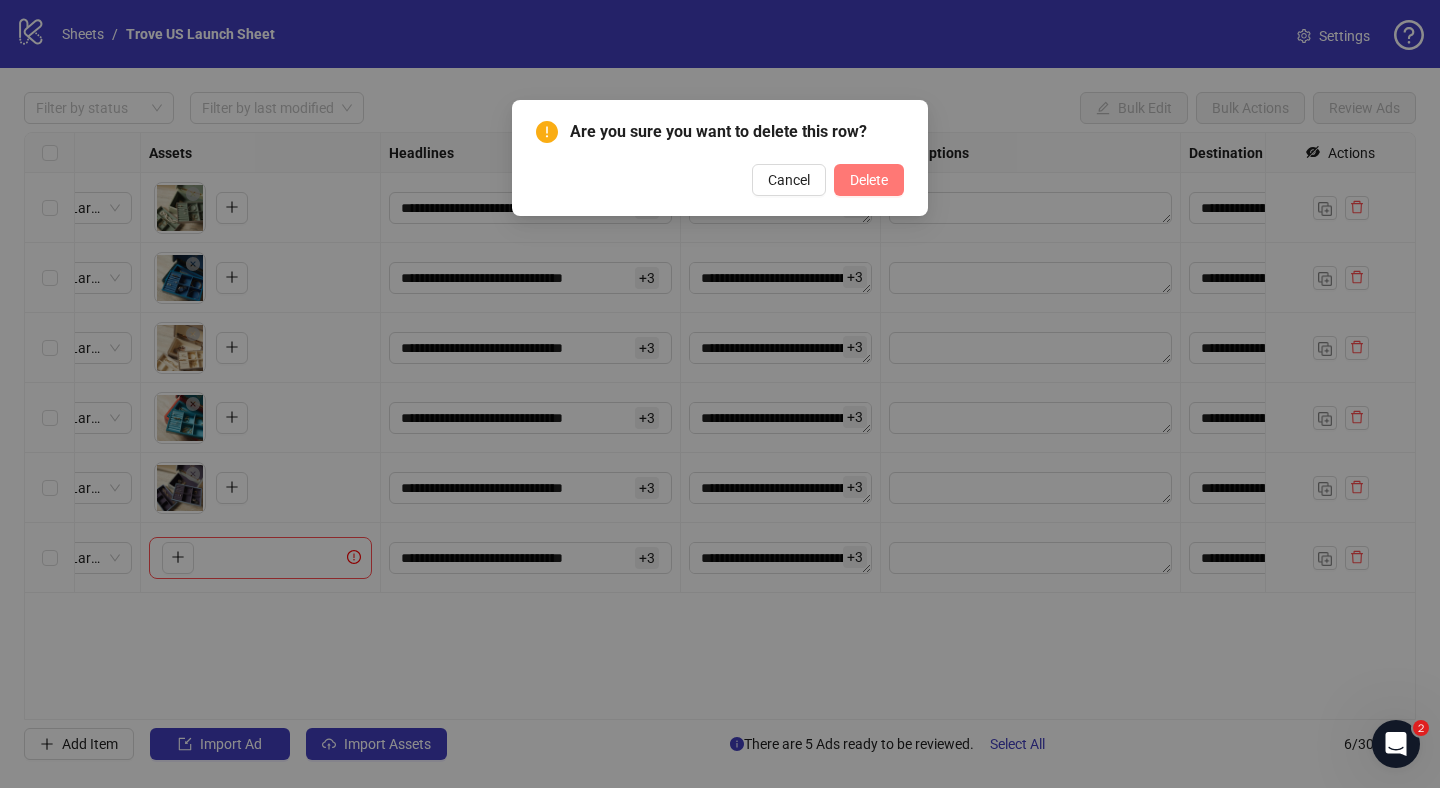 click on "Delete" at bounding box center (869, 180) 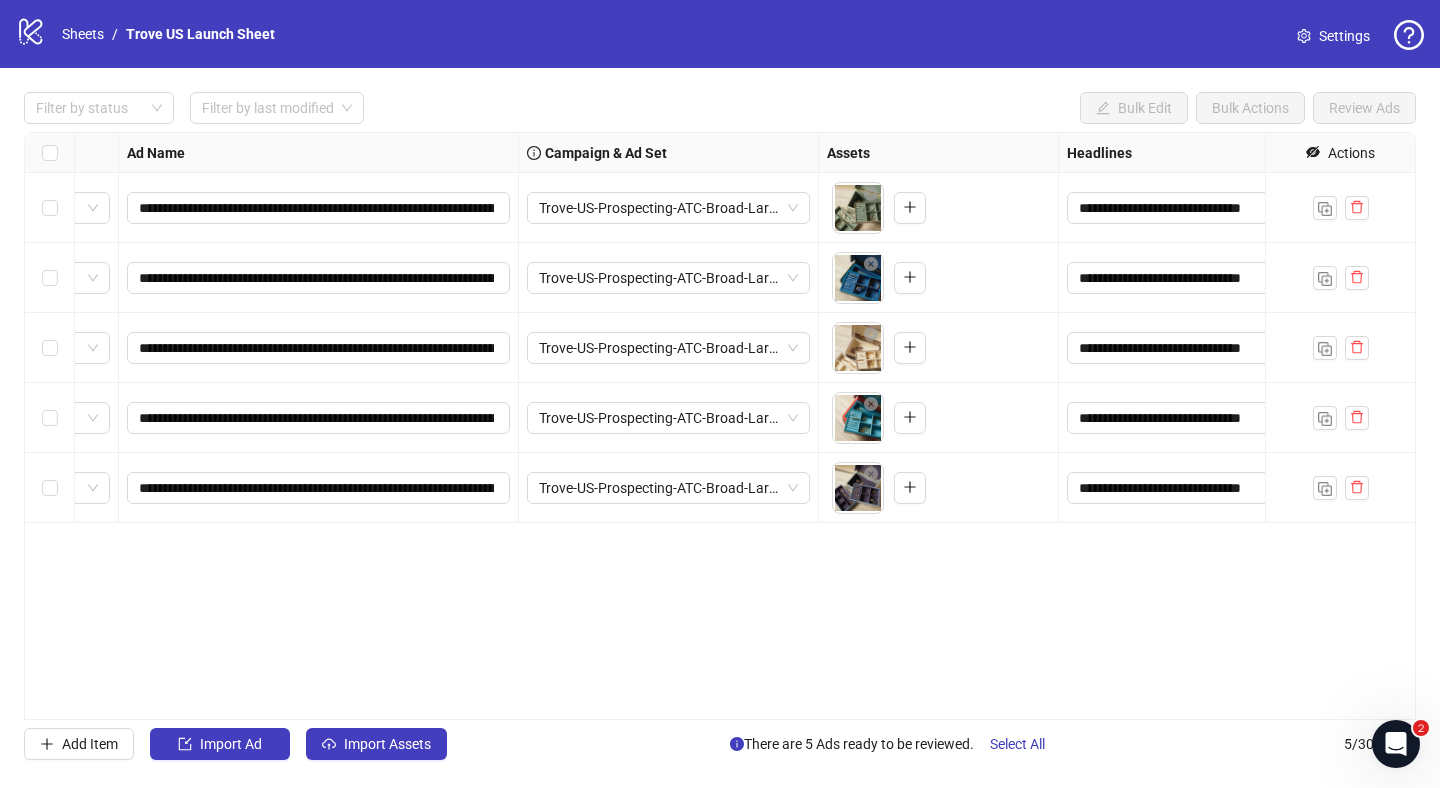 scroll, scrollTop: 0, scrollLeft: 0, axis: both 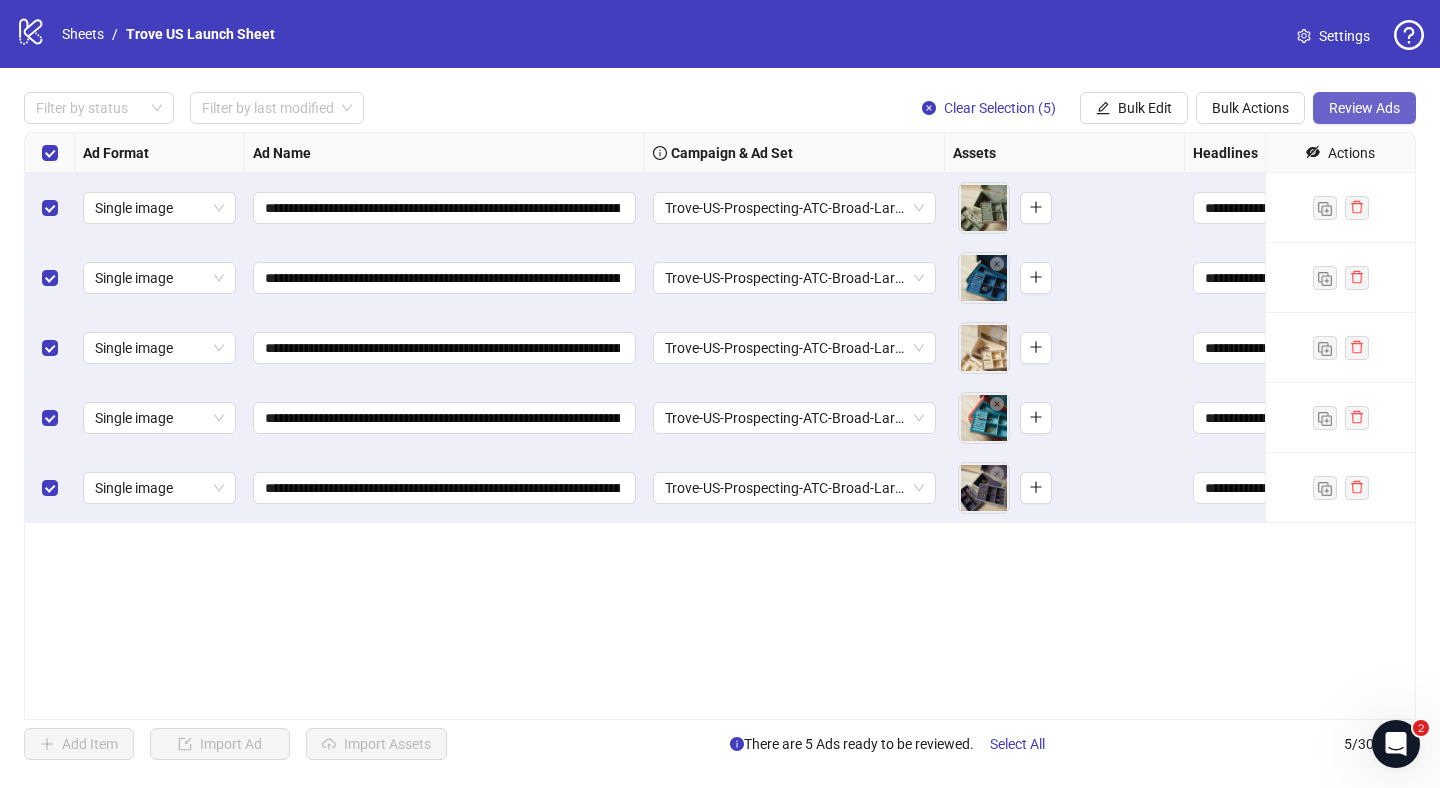 click on "Review Ads" at bounding box center [1364, 108] 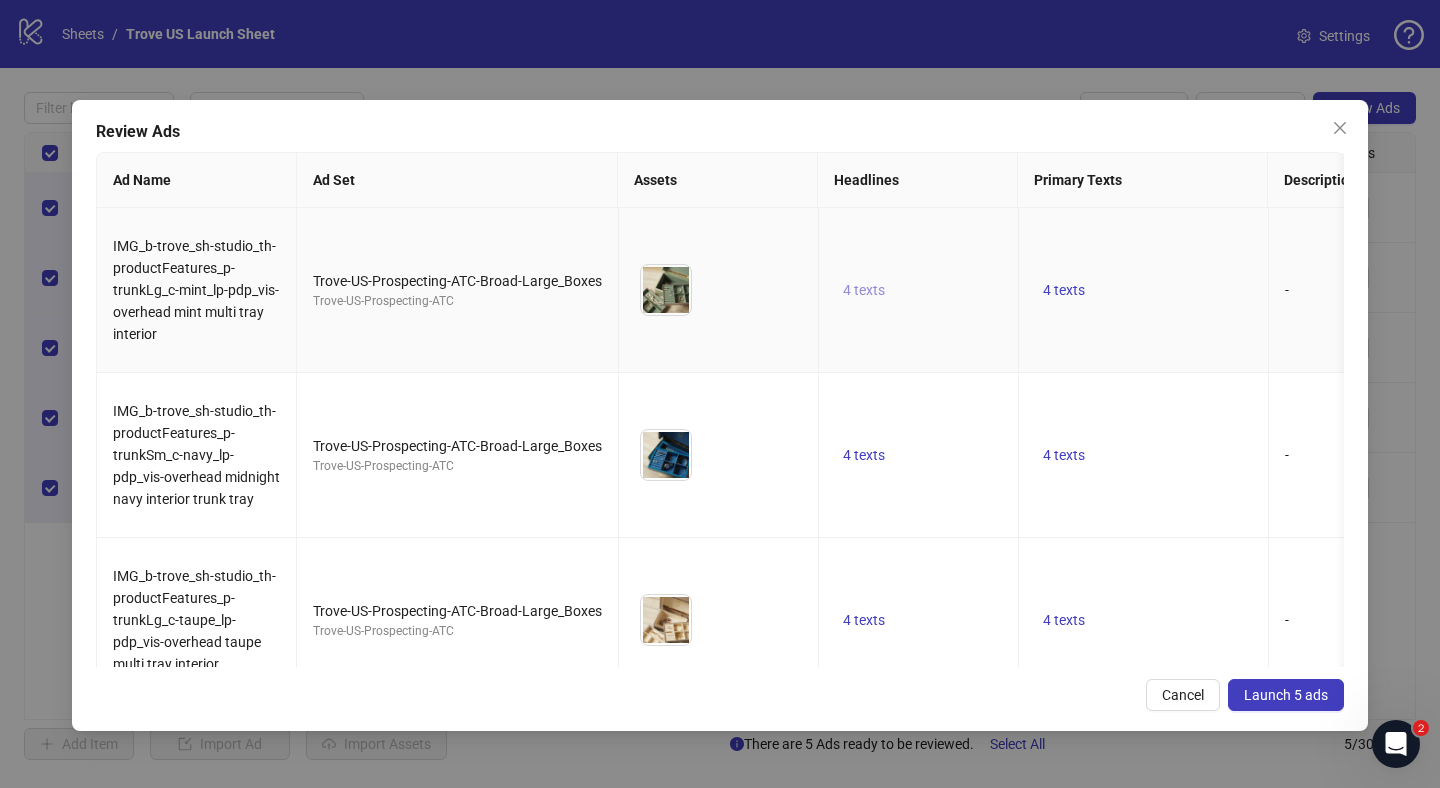 click on "4 texts" at bounding box center [864, 290] 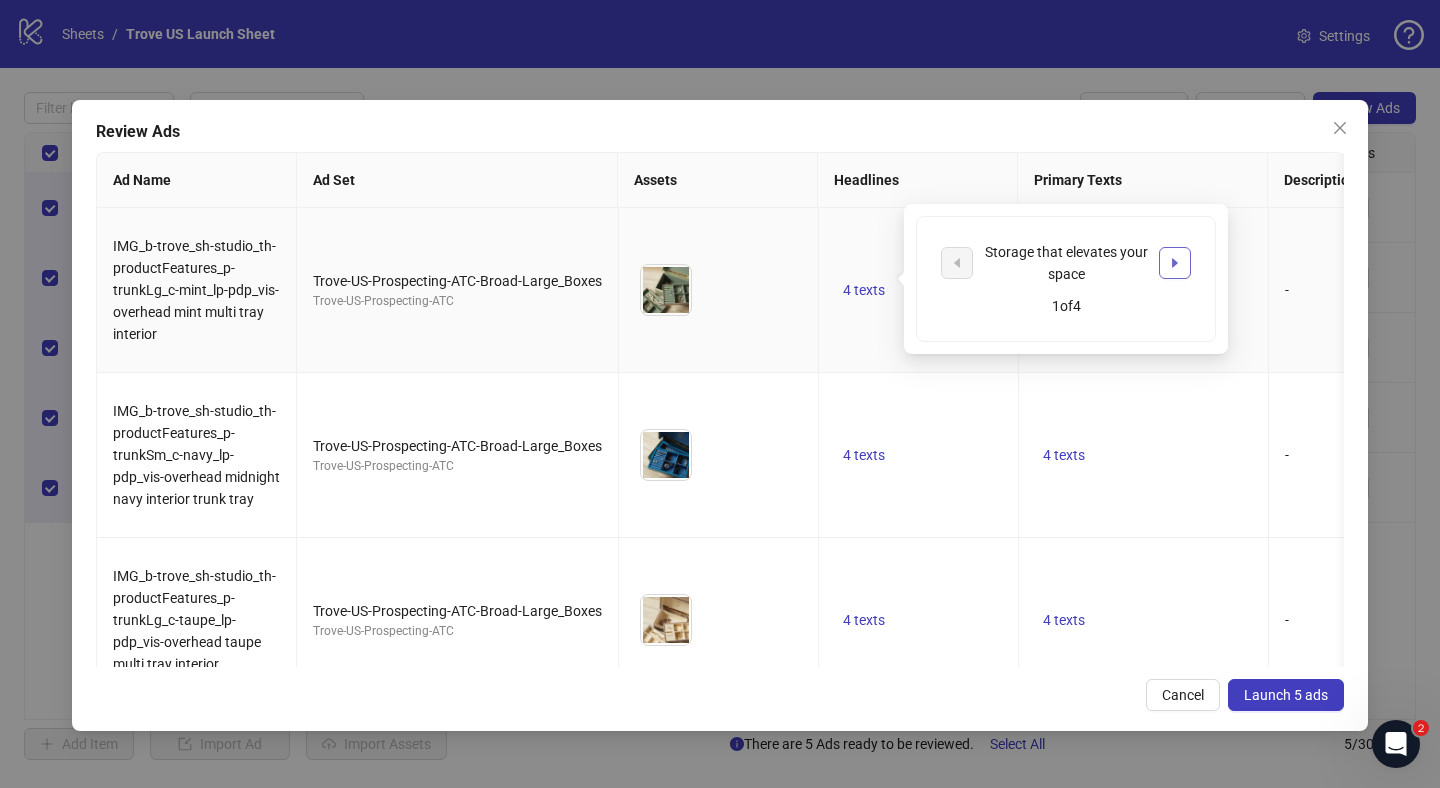 click at bounding box center [1175, 263] 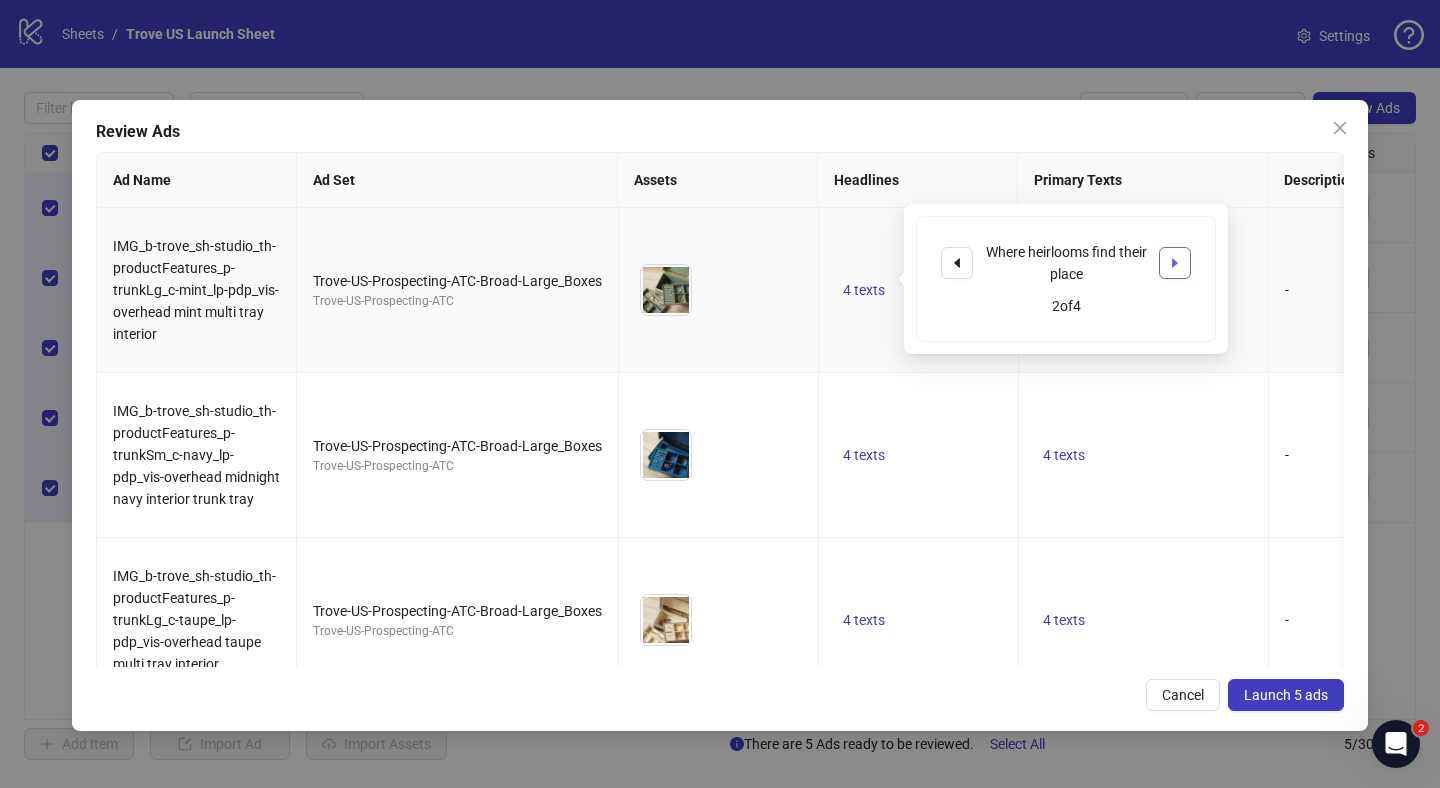 click at bounding box center [1175, 263] 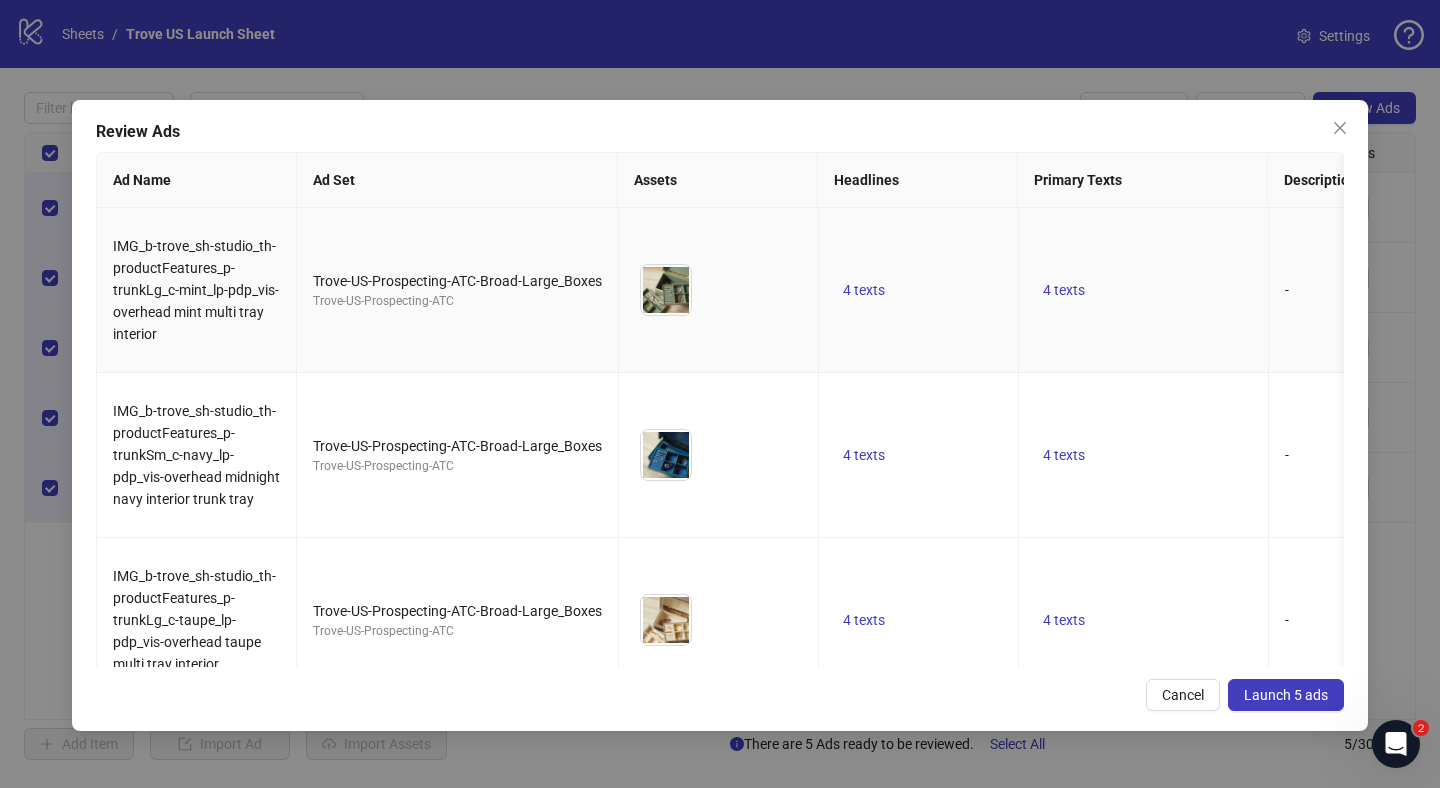 click on "4 texts" at bounding box center [1144, 290] 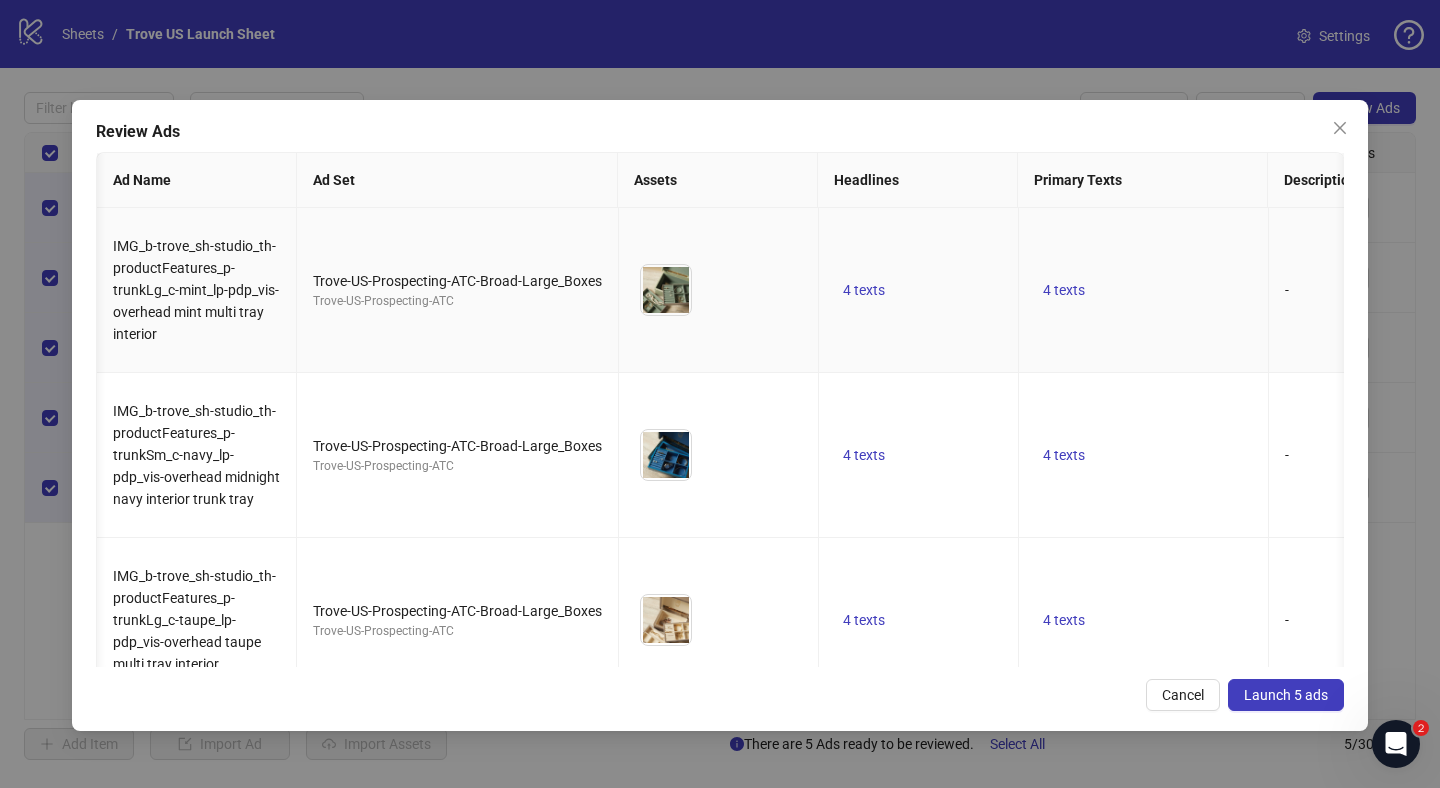 scroll, scrollTop: 0, scrollLeft: 183, axis: horizontal 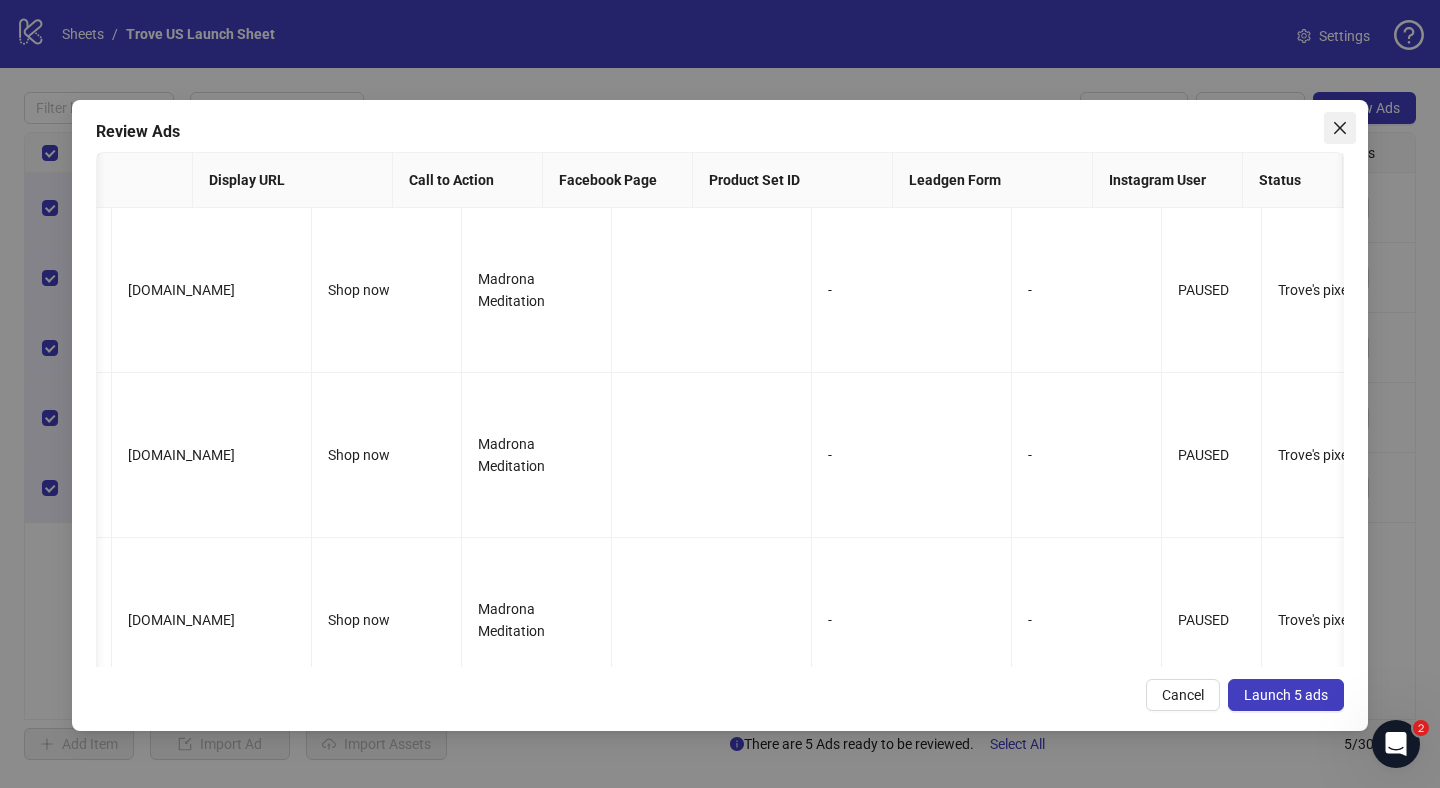 click 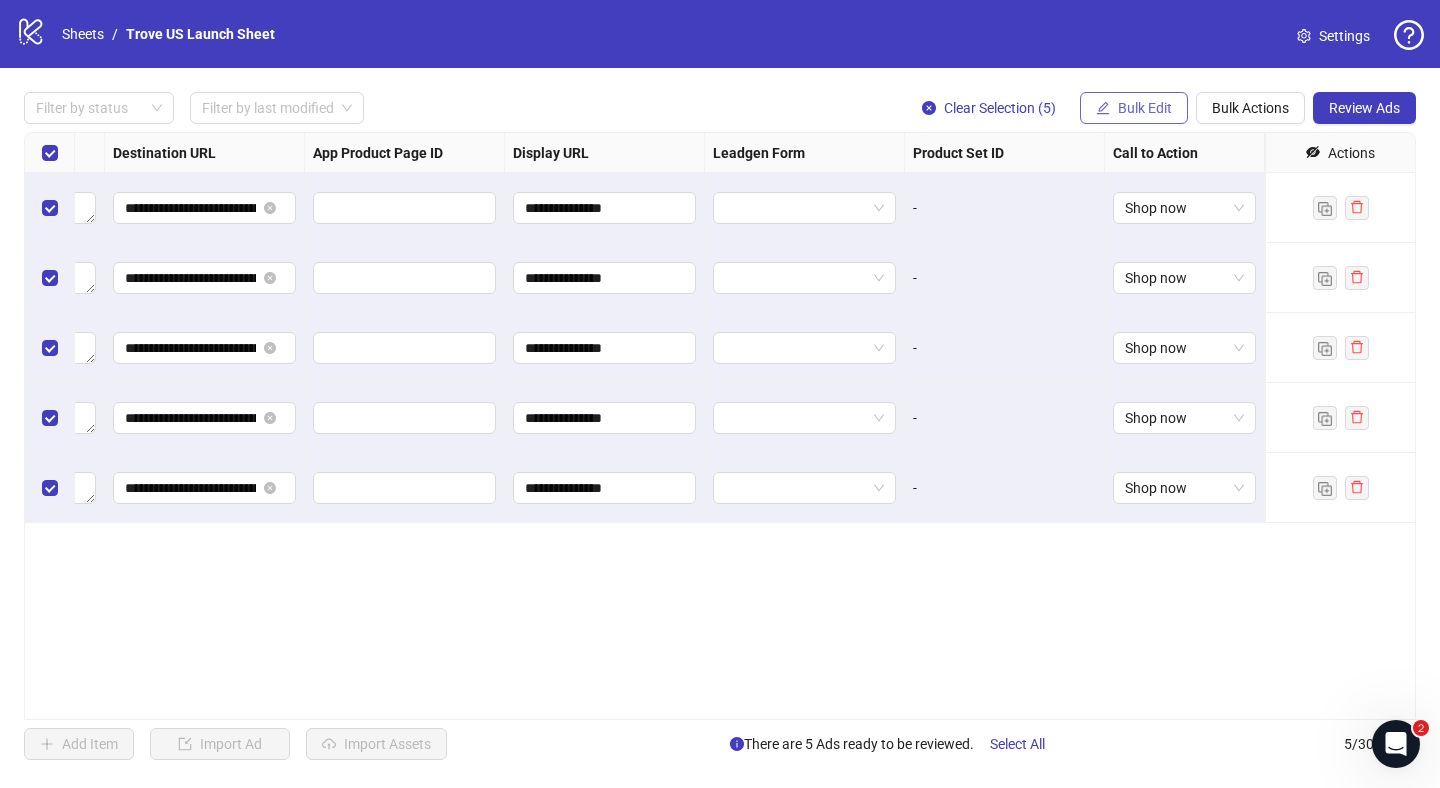 click on "Bulk Edit" at bounding box center (1145, 108) 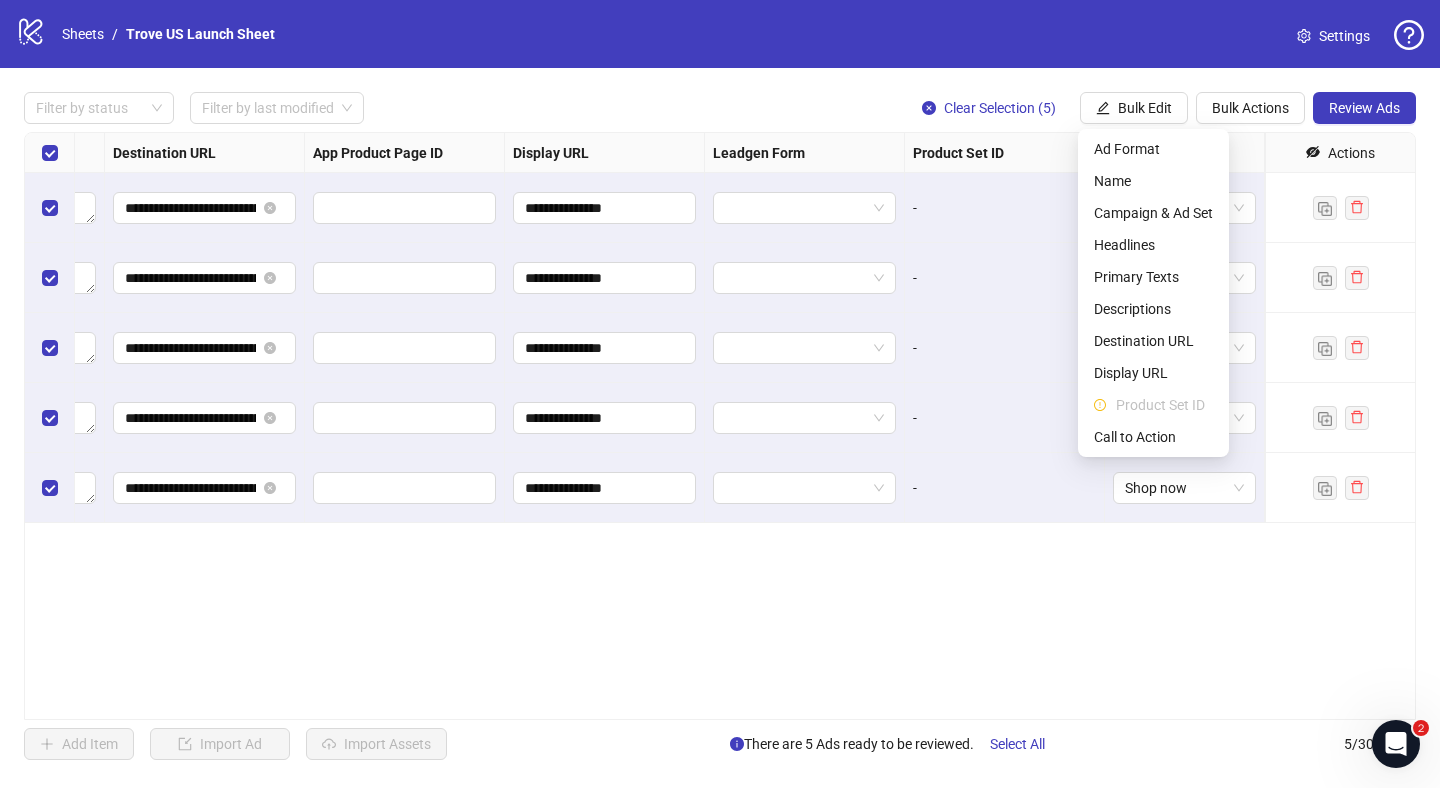 click on "**********" at bounding box center (720, 426) 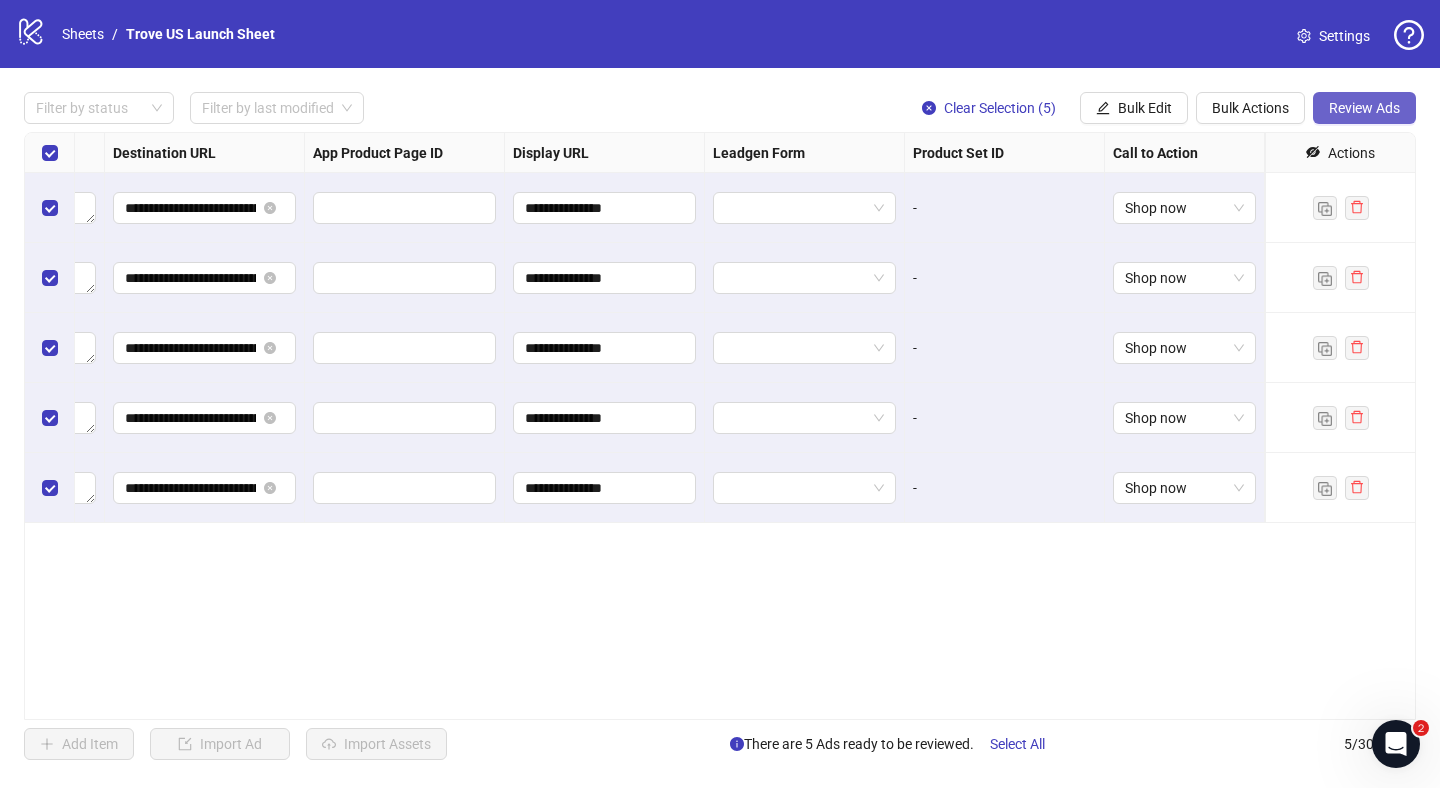 click on "Review Ads" at bounding box center [1364, 108] 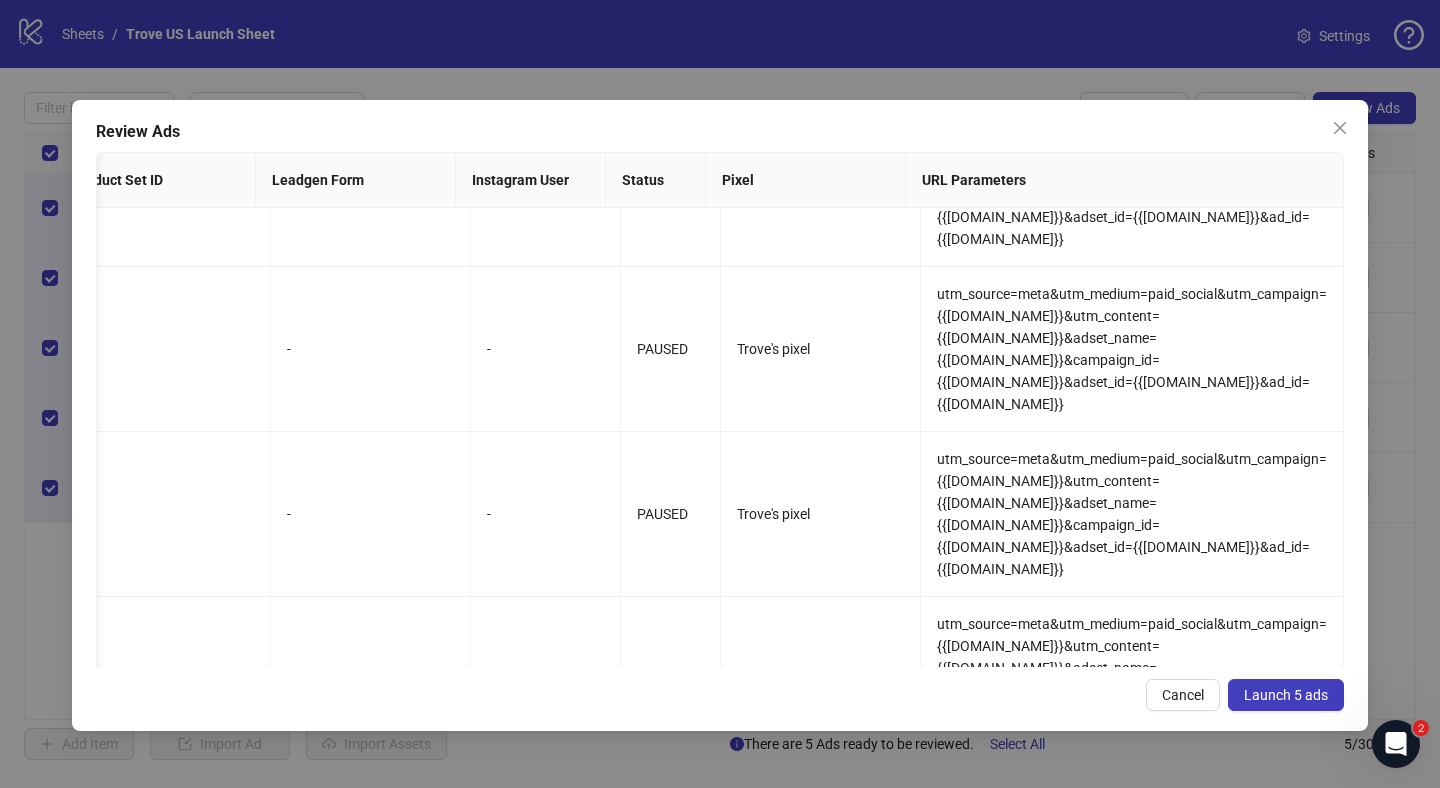click on "Launch 5 ads" at bounding box center [1286, 695] 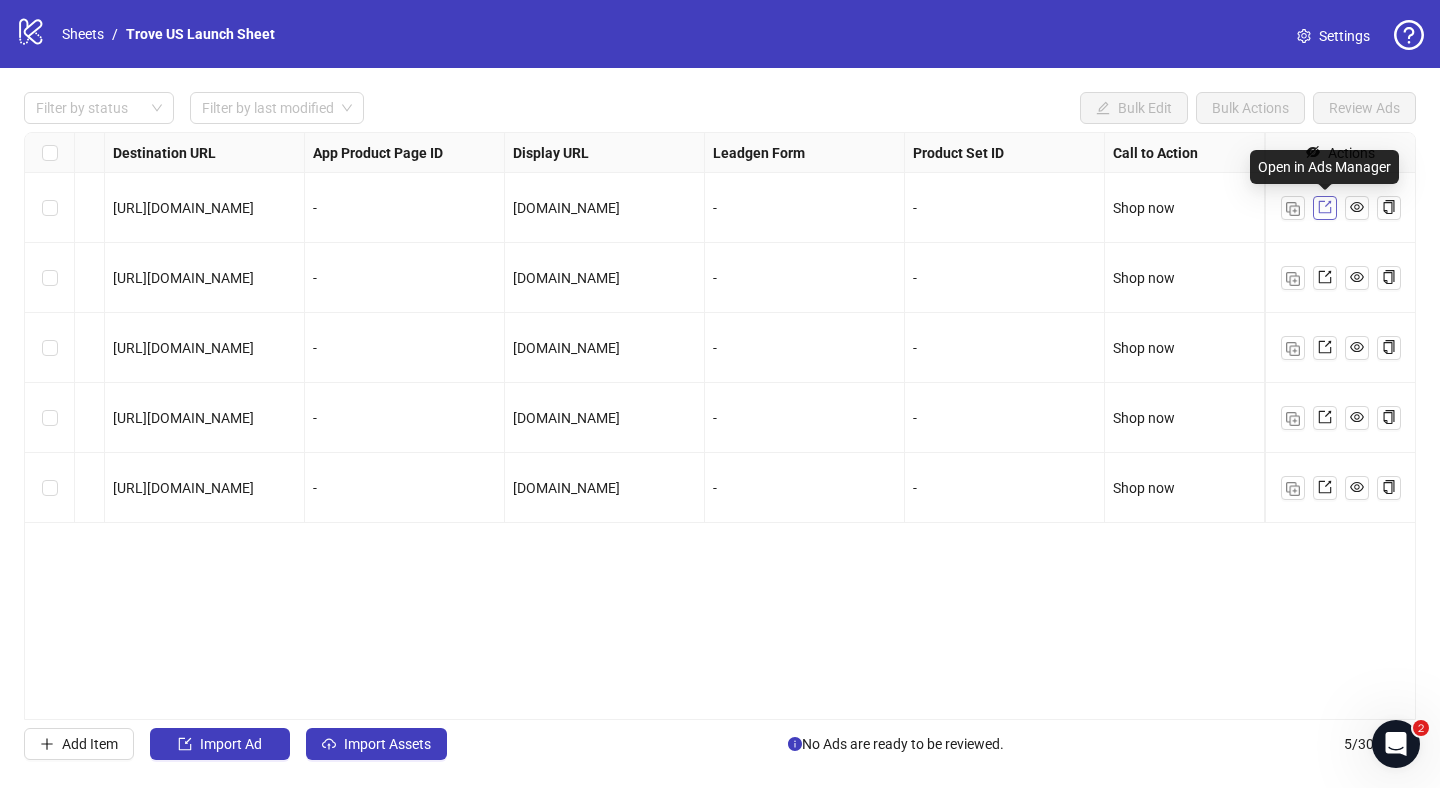 click 